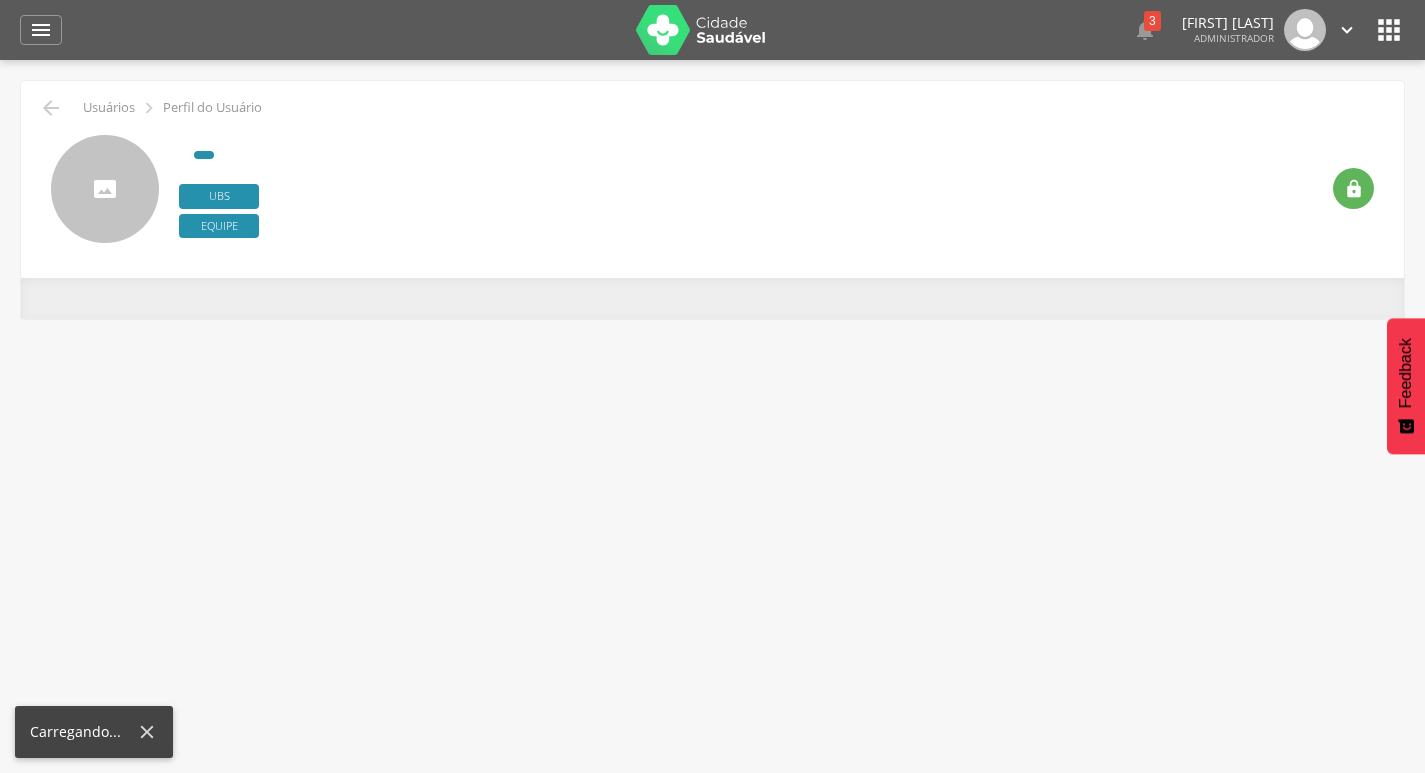 scroll, scrollTop: 0, scrollLeft: 0, axis: both 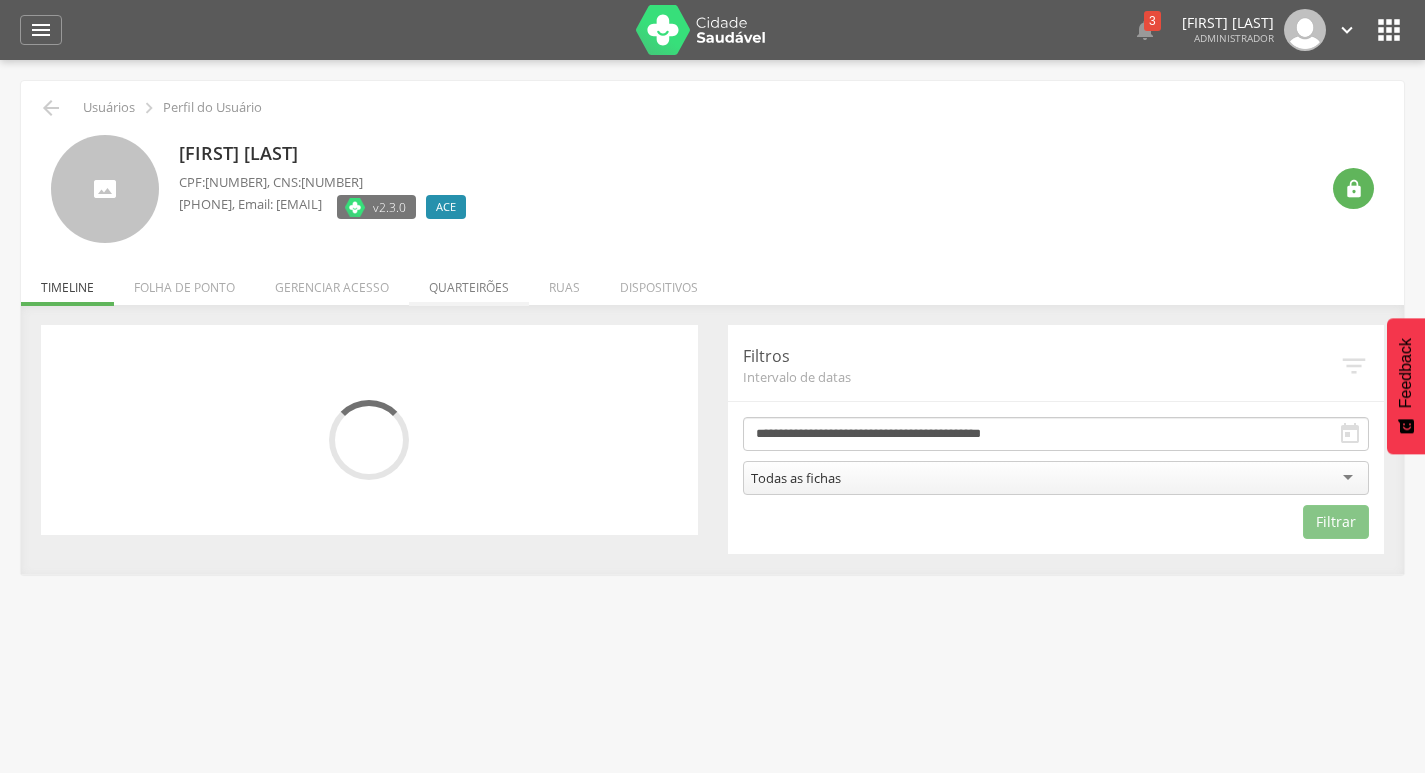 click on "Quarteirões" at bounding box center (469, 282) 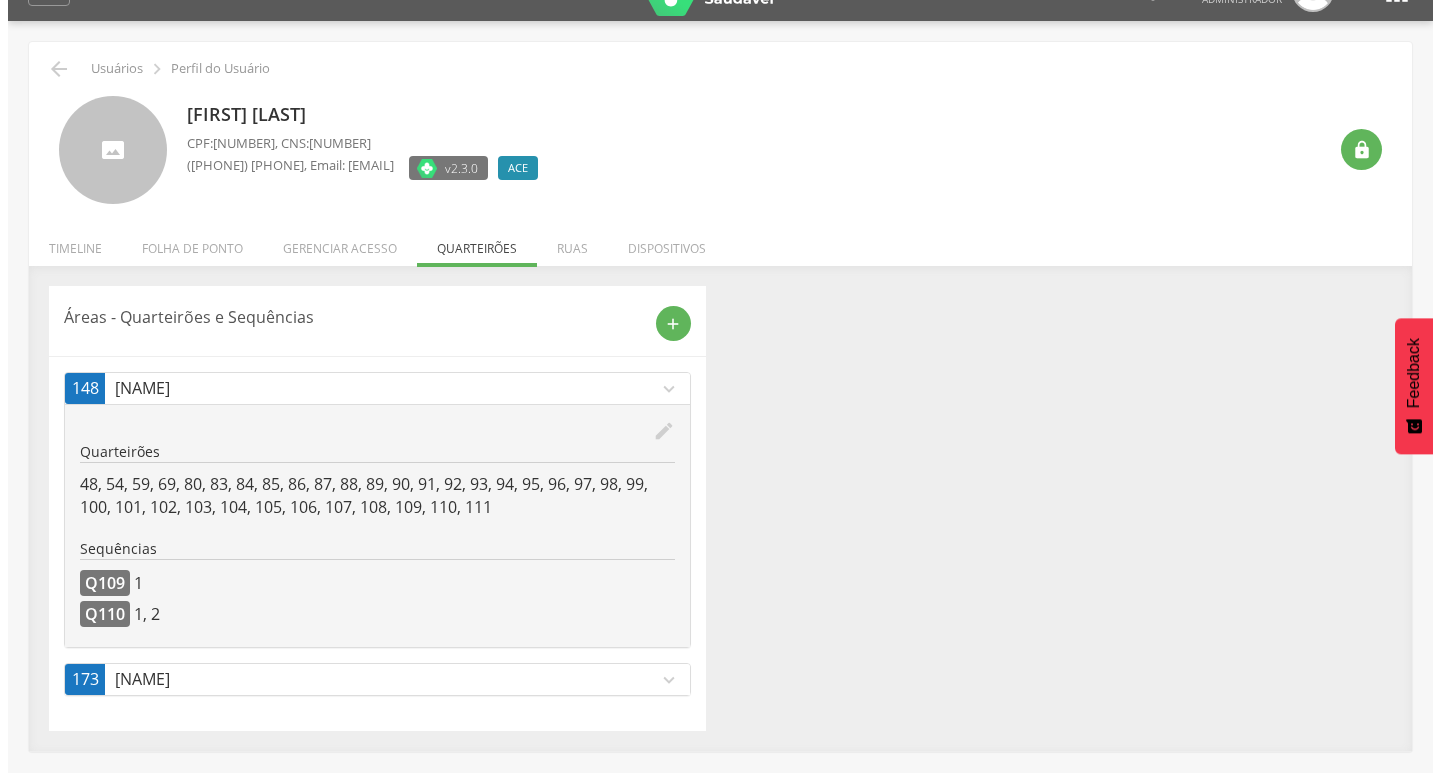 scroll, scrollTop: 60, scrollLeft: 0, axis: vertical 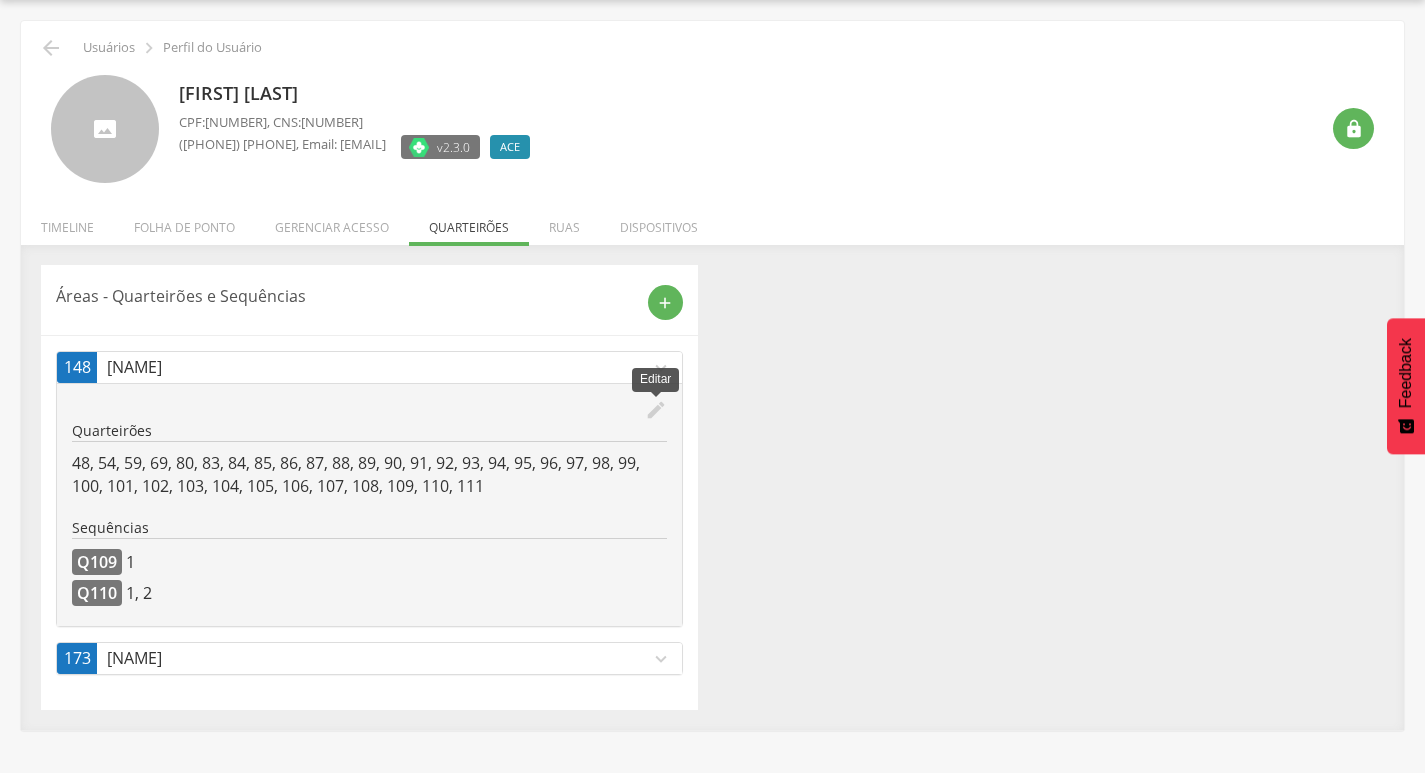 click on "edit" at bounding box center [656, 410] 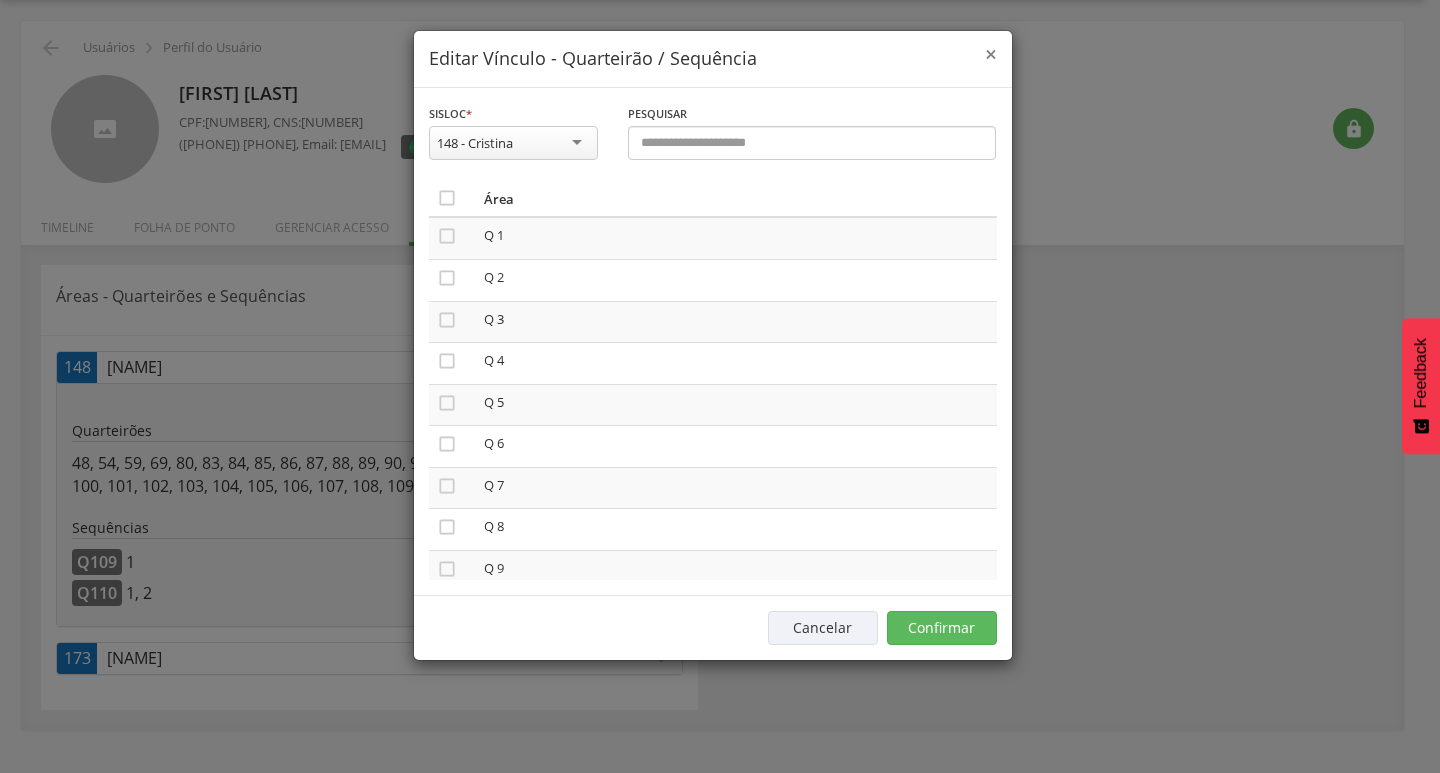 click on "×" at bounding box center (991, 54) 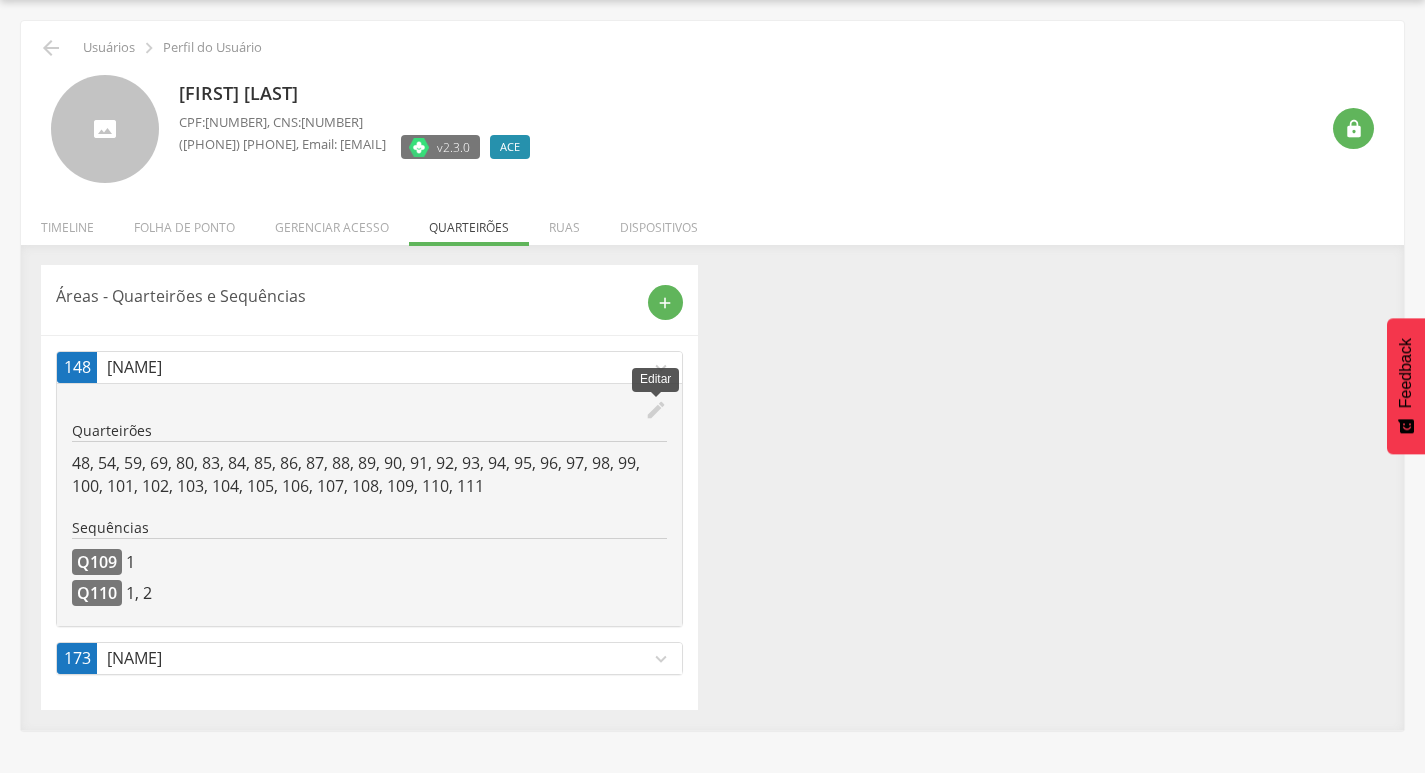 click on "edit" at bounding box center [656, 410] 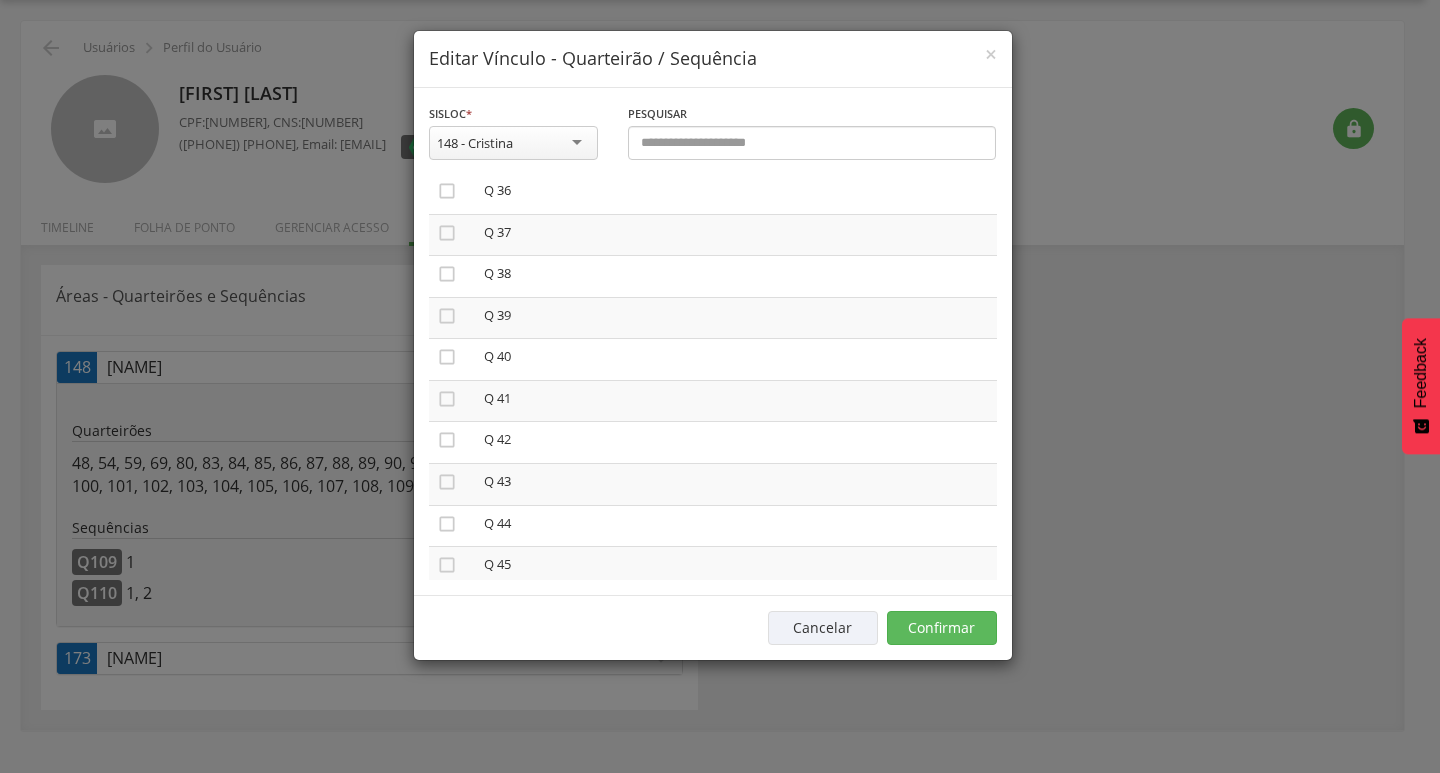 scroll, scrollTop: 1800, scrollLeft: 0, axis: vertical 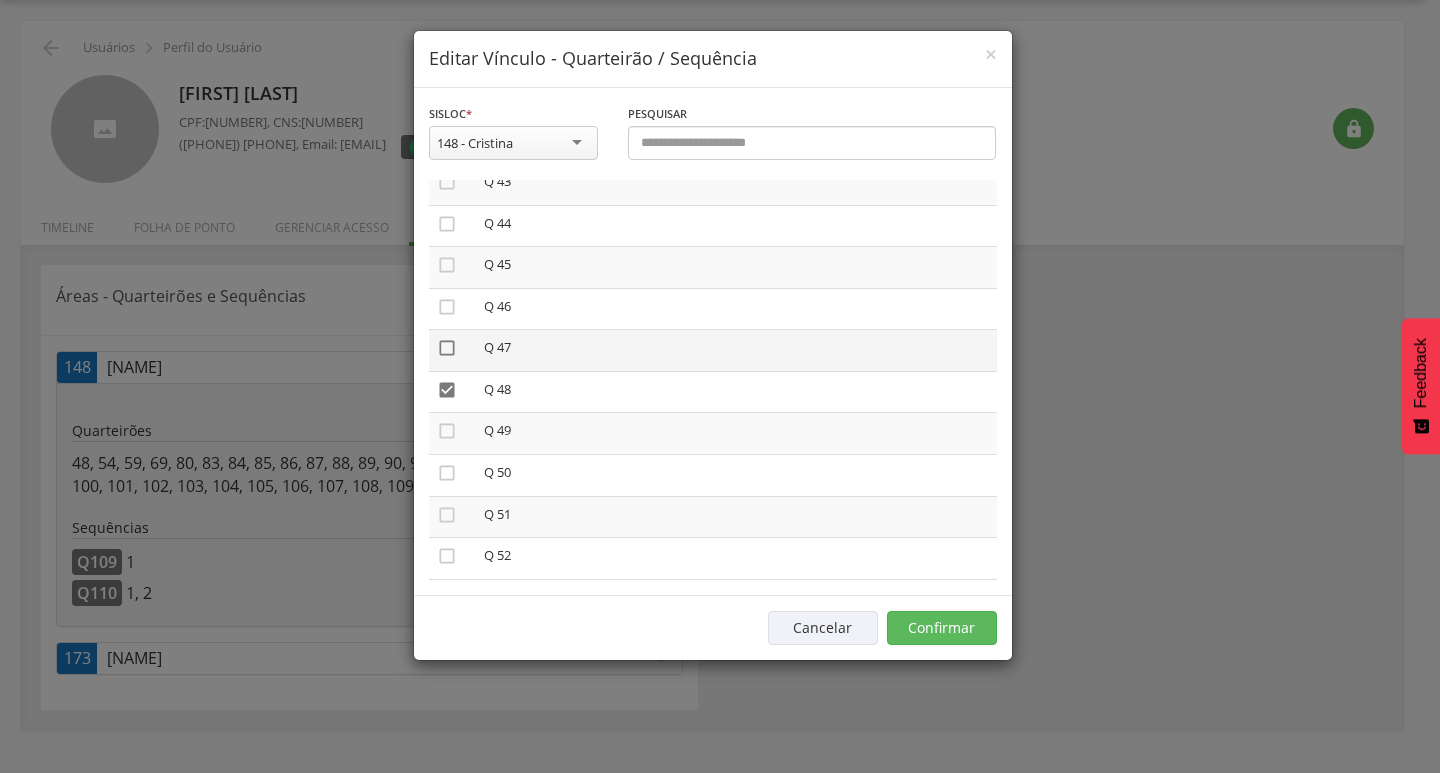 click on "" at bounding box center [447, 348] 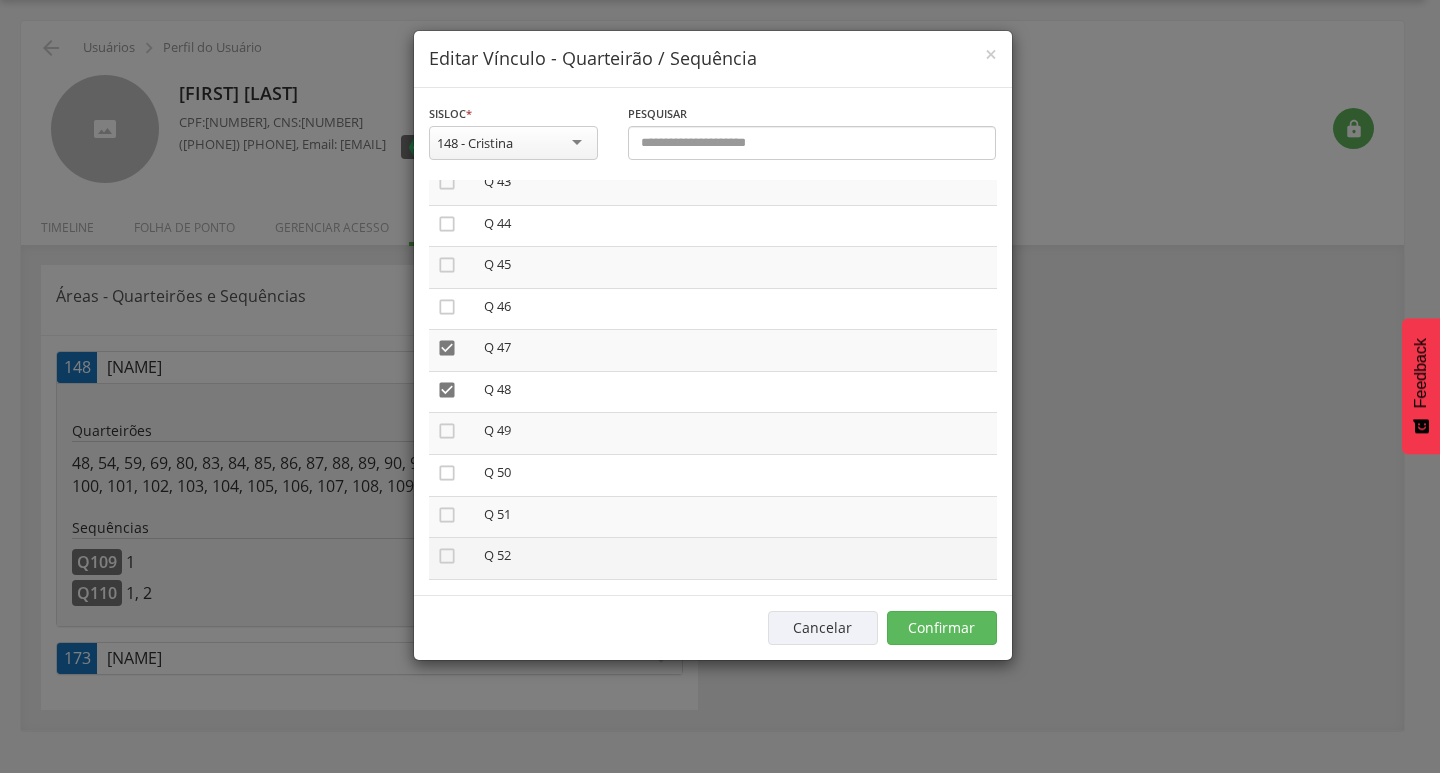 scroll, scrollTop: 1900, scrollLeft: 0, axis: vertical 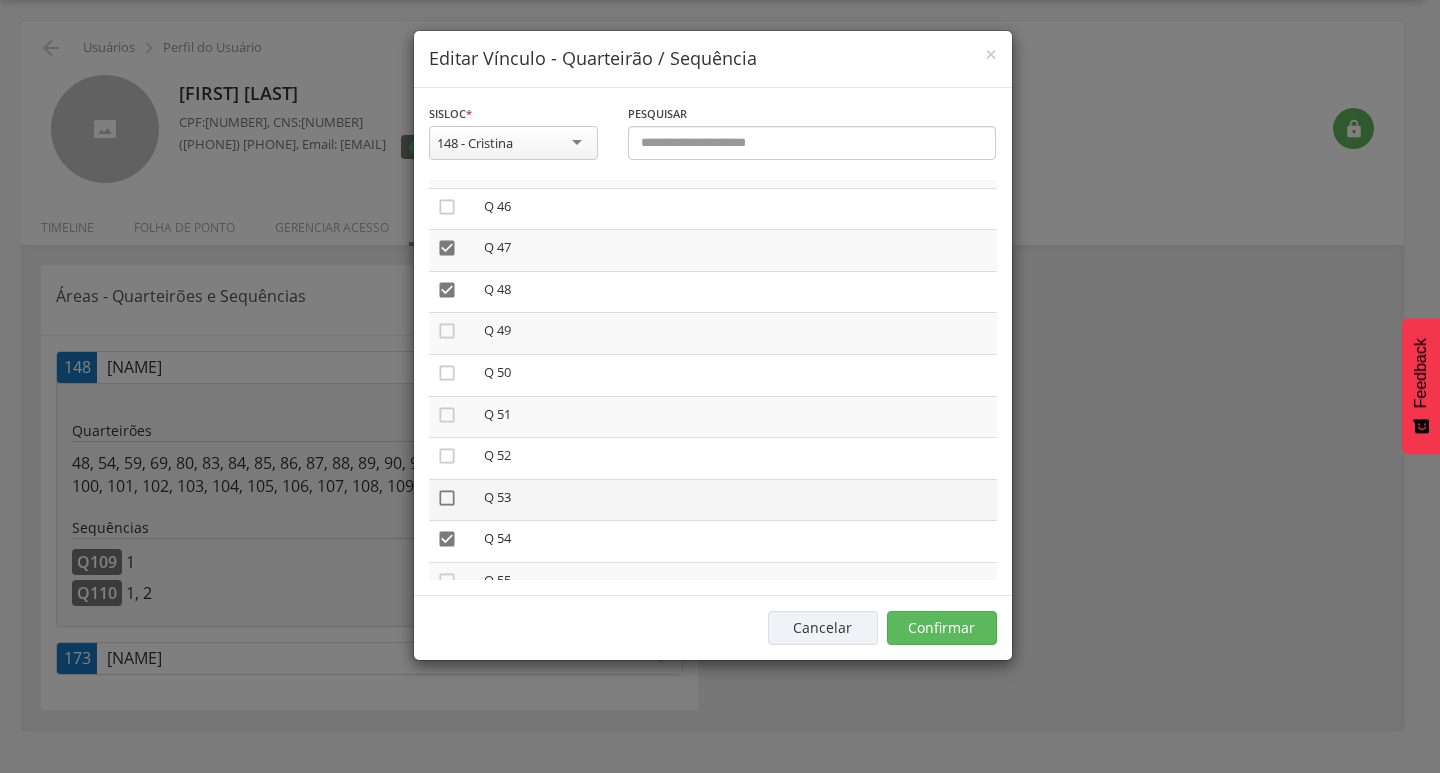 click on "" at bounding box center (447, 498) 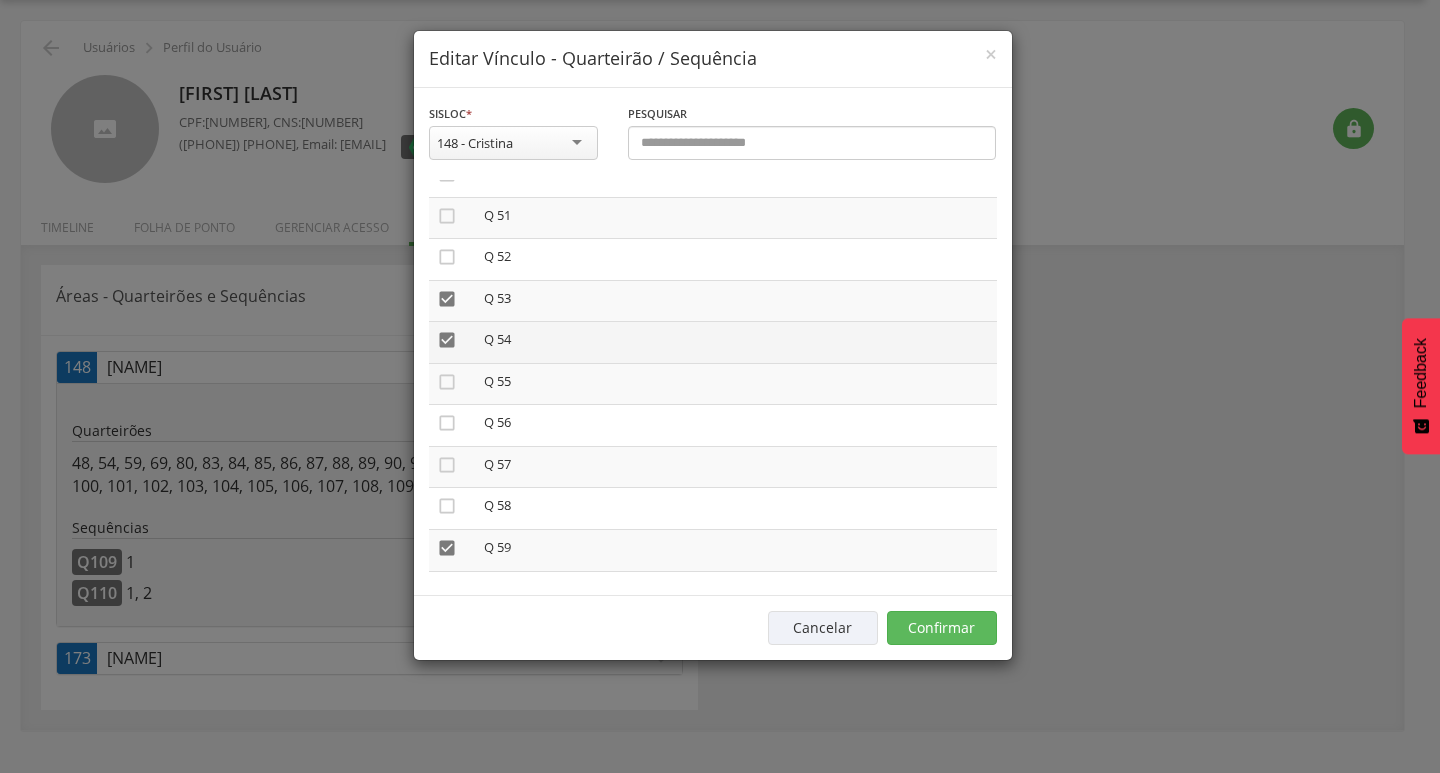 scroll, scrollTop: 2100, scrollLeft: 0, axis: vertical 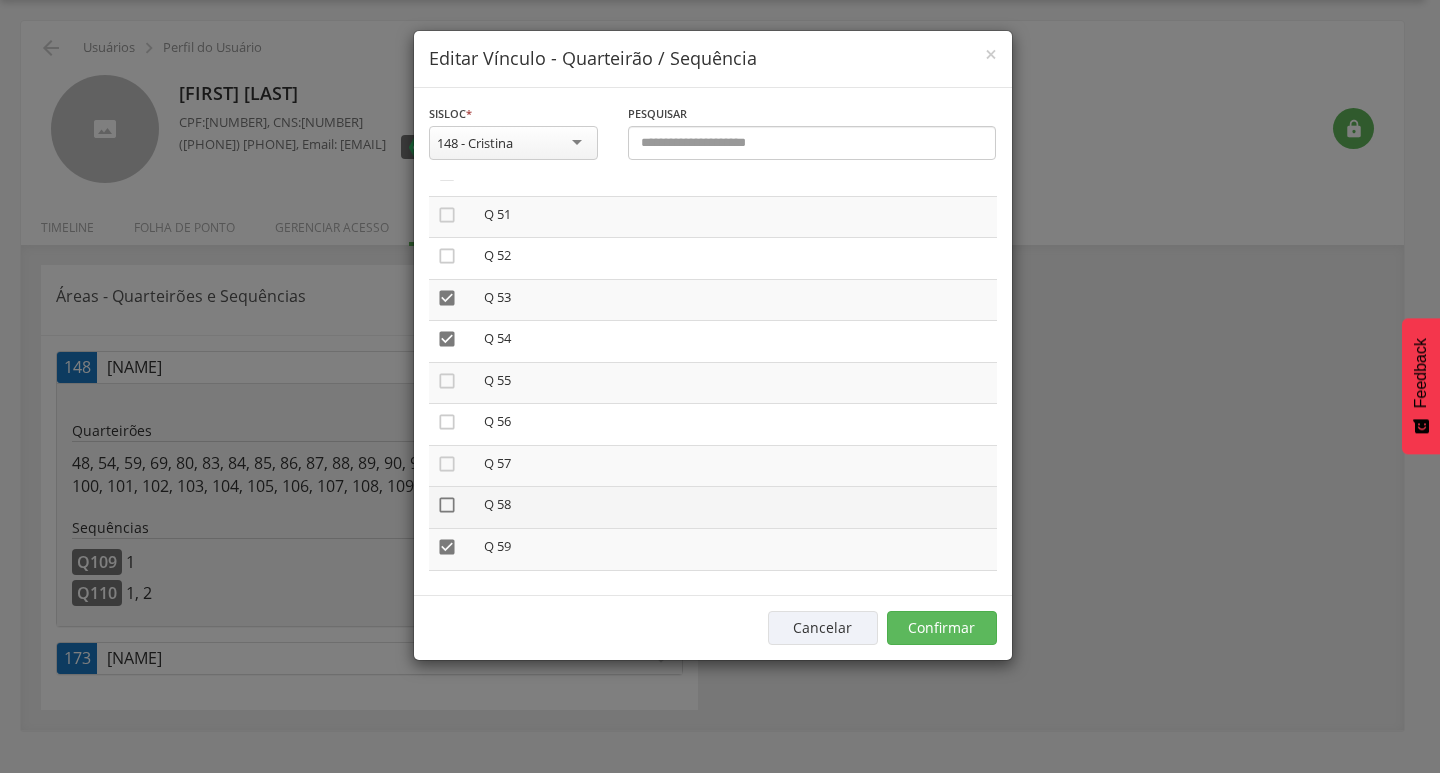 click on "" at bounding box center (447, 505) 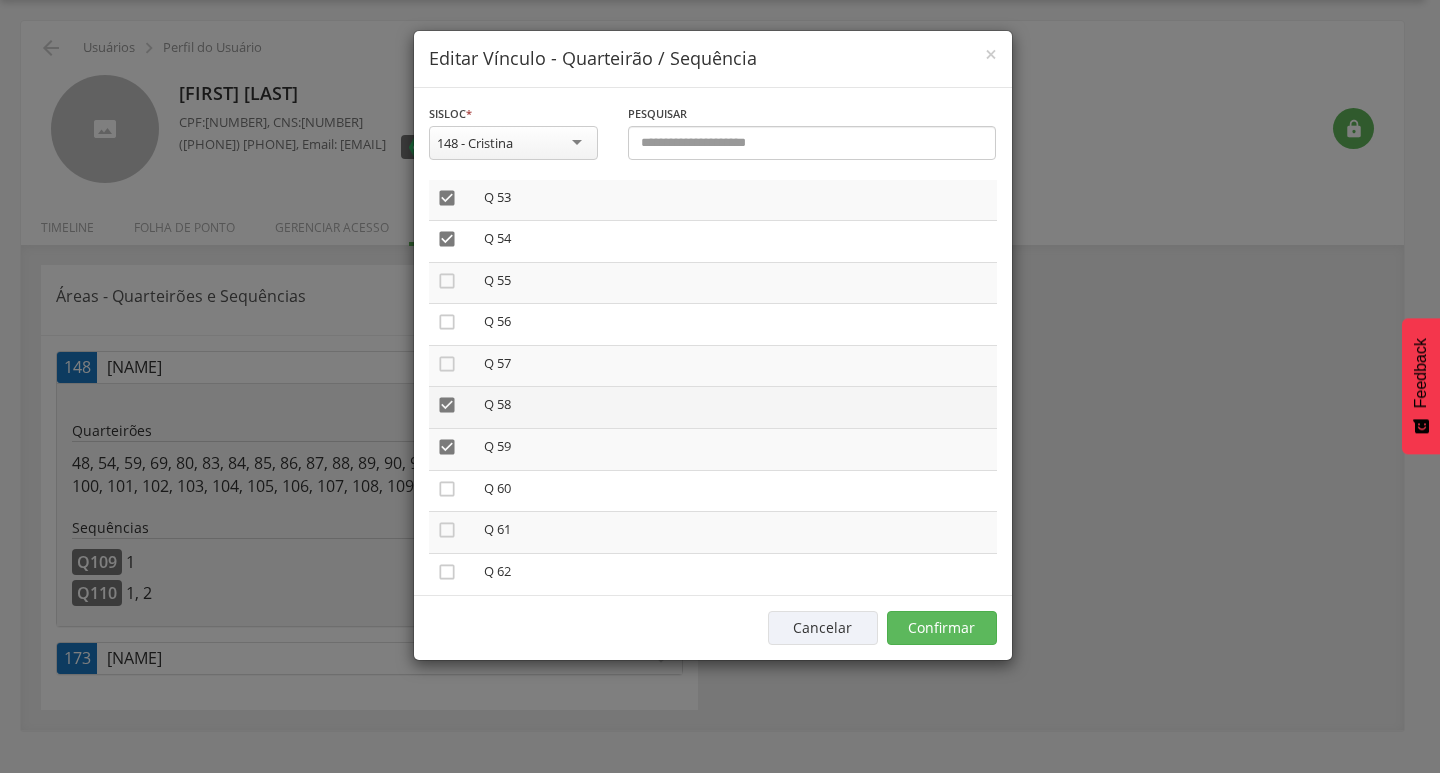 scroll, scrollTop: 2300, scrollLeft: 0, axis: vertical 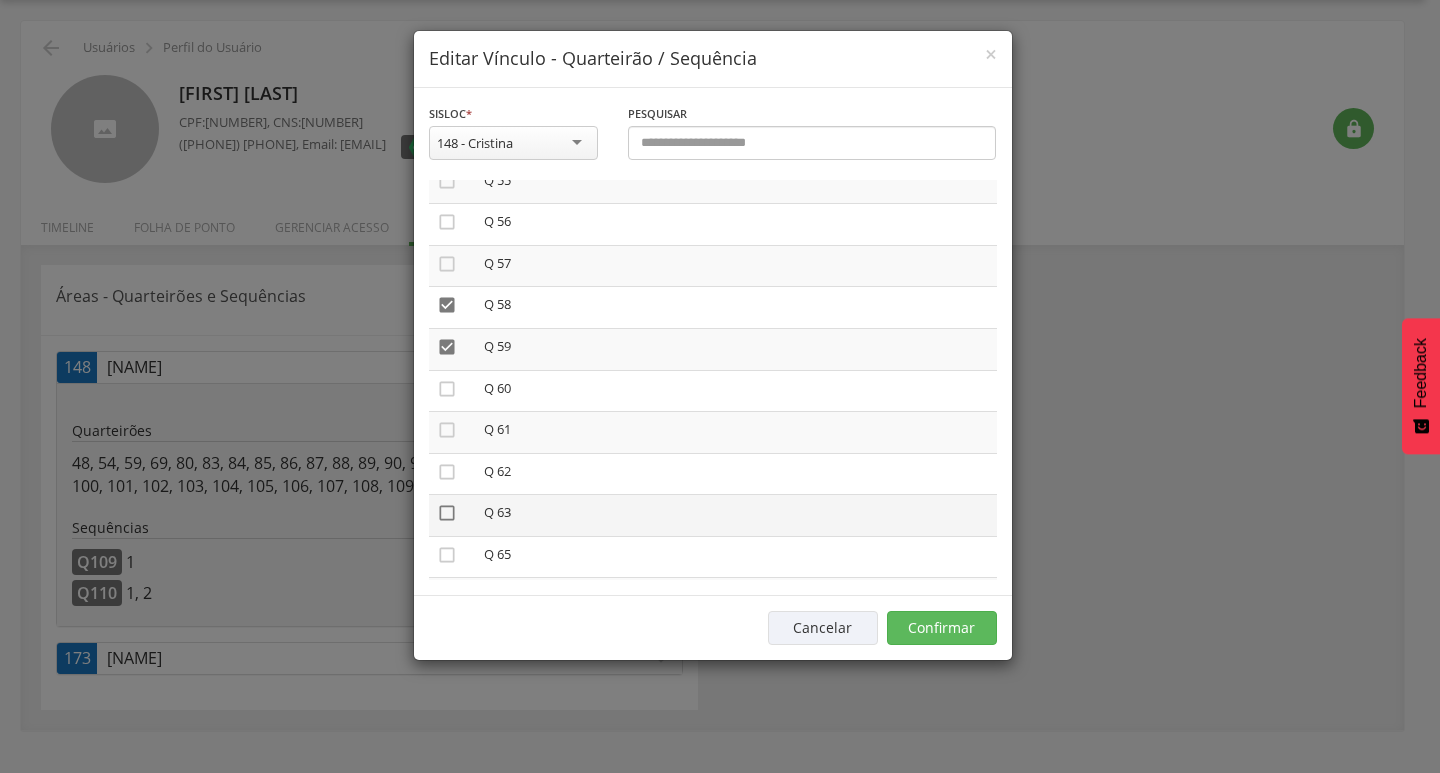 click on "" at bounding box center (447, 513) 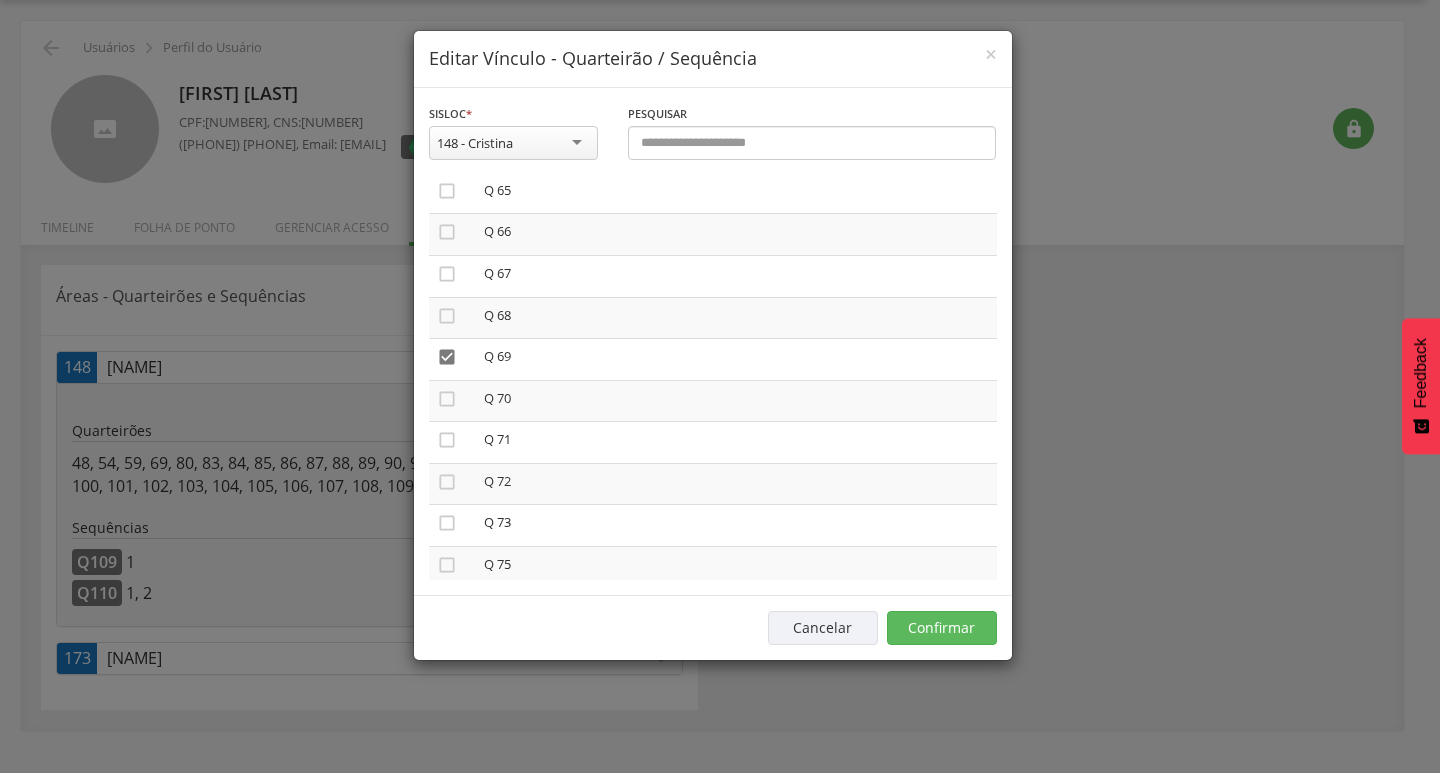 scroll, scrollTop: 2700, scrollLeft: 0, axis: vertical 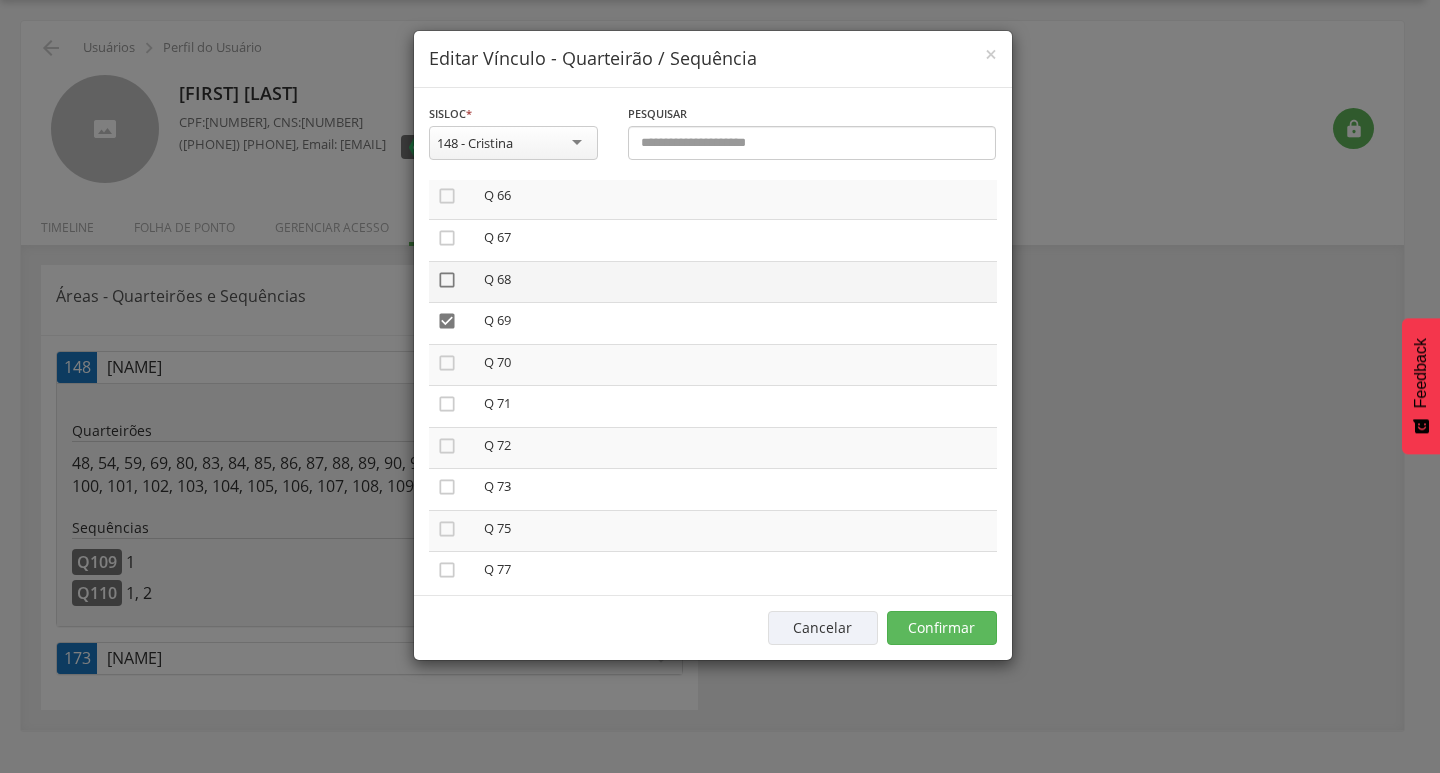 click on "" at bounding box center (447, 280) 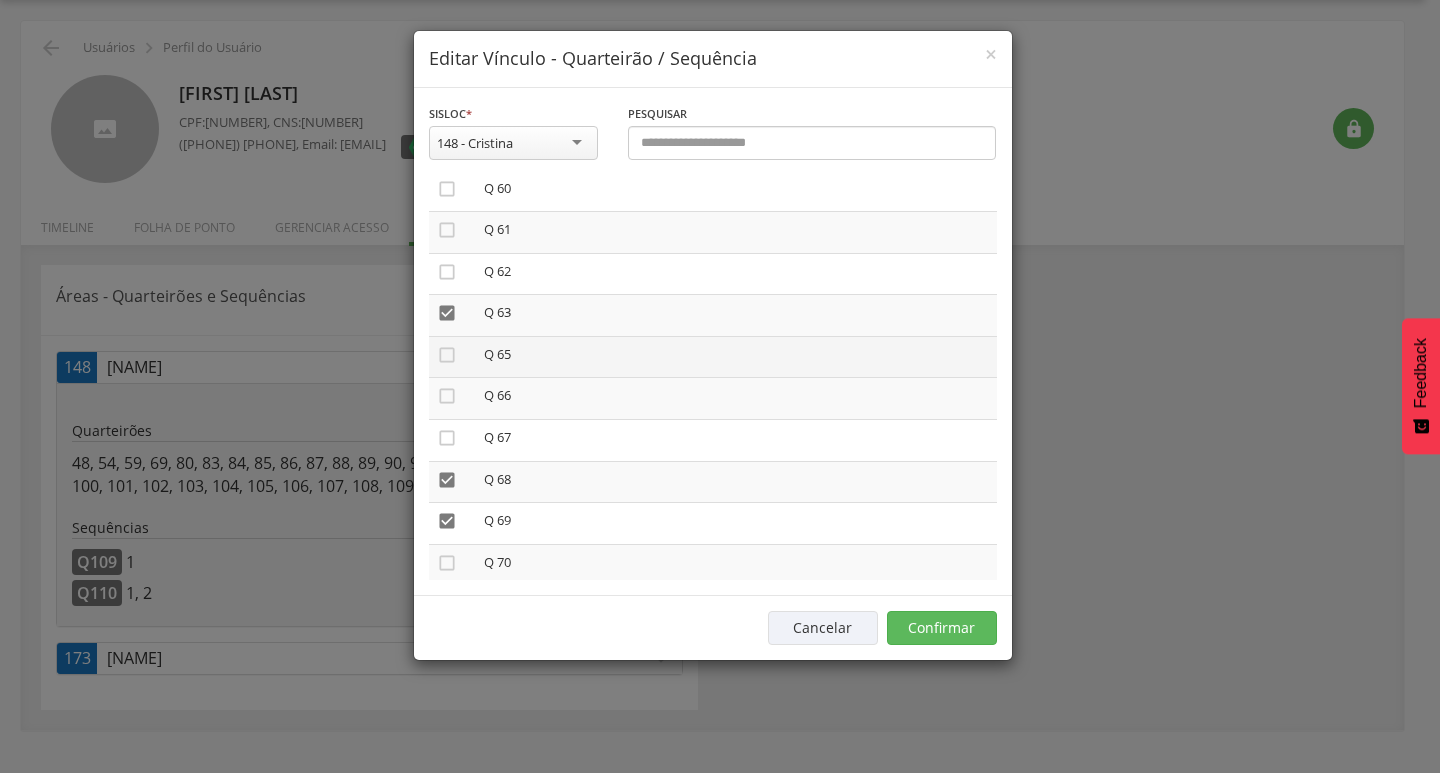 scroll, scrollTop: 2700, scrollLeft: 0, axis: vertical 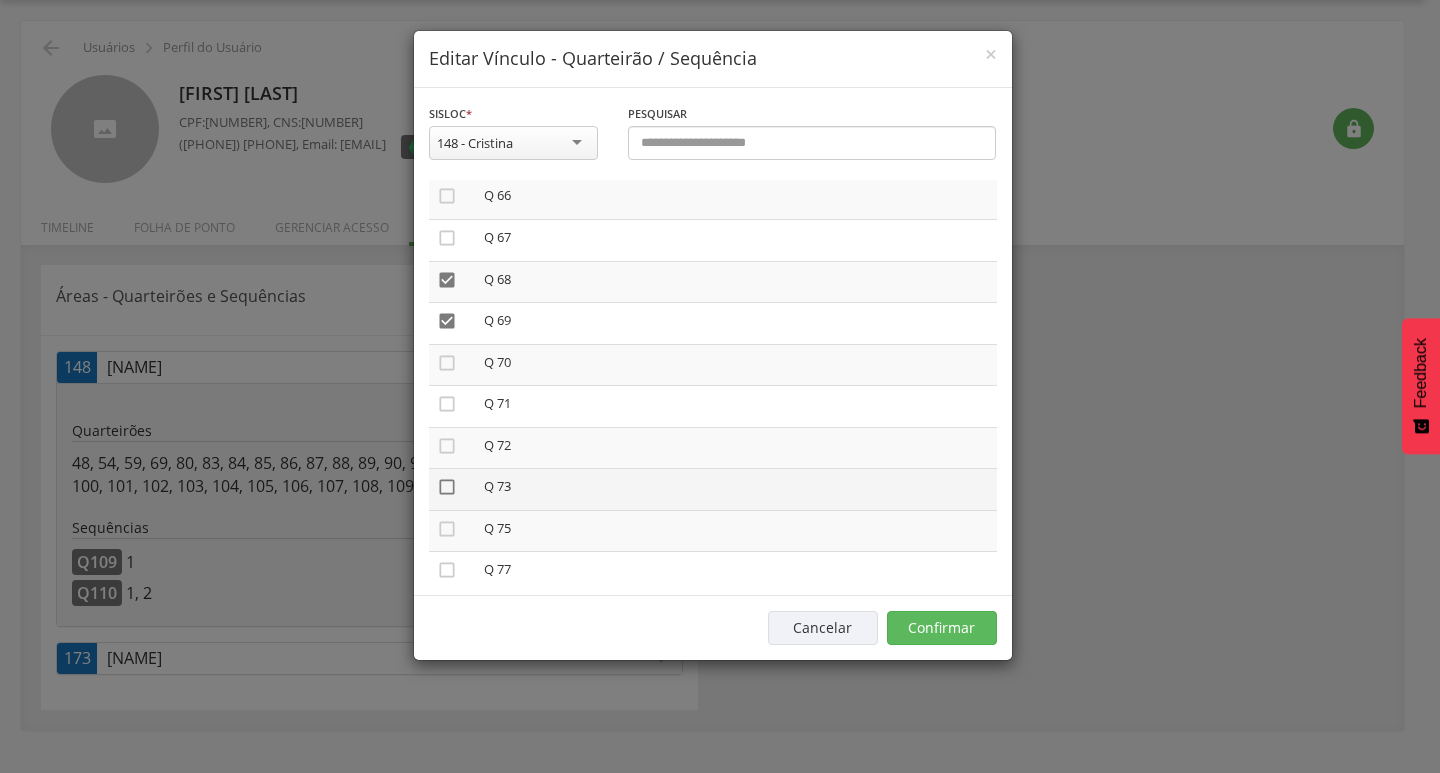 click on "" at bounding box center [447, 487] 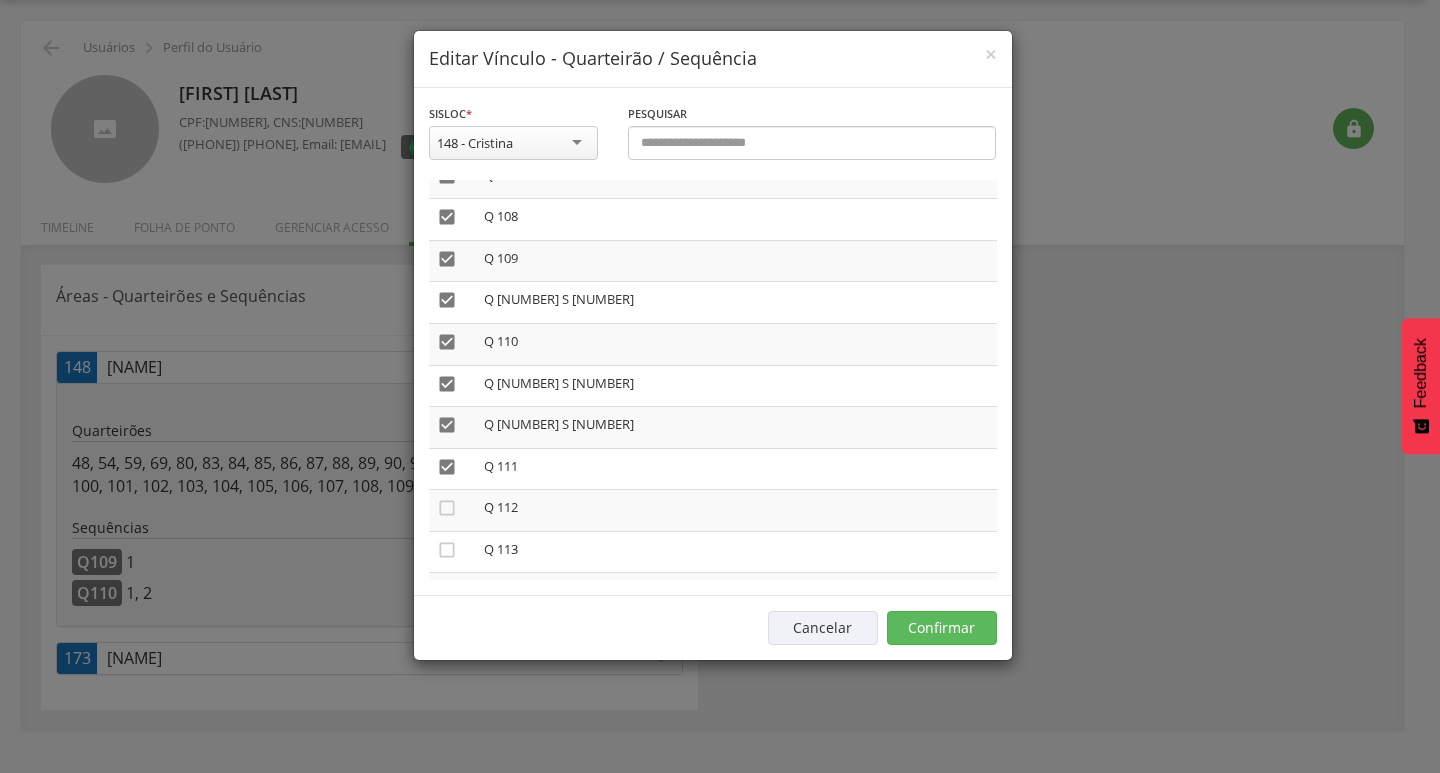 scroll, scrollTop: 4400, scrollLeft: 0, axis: vertical 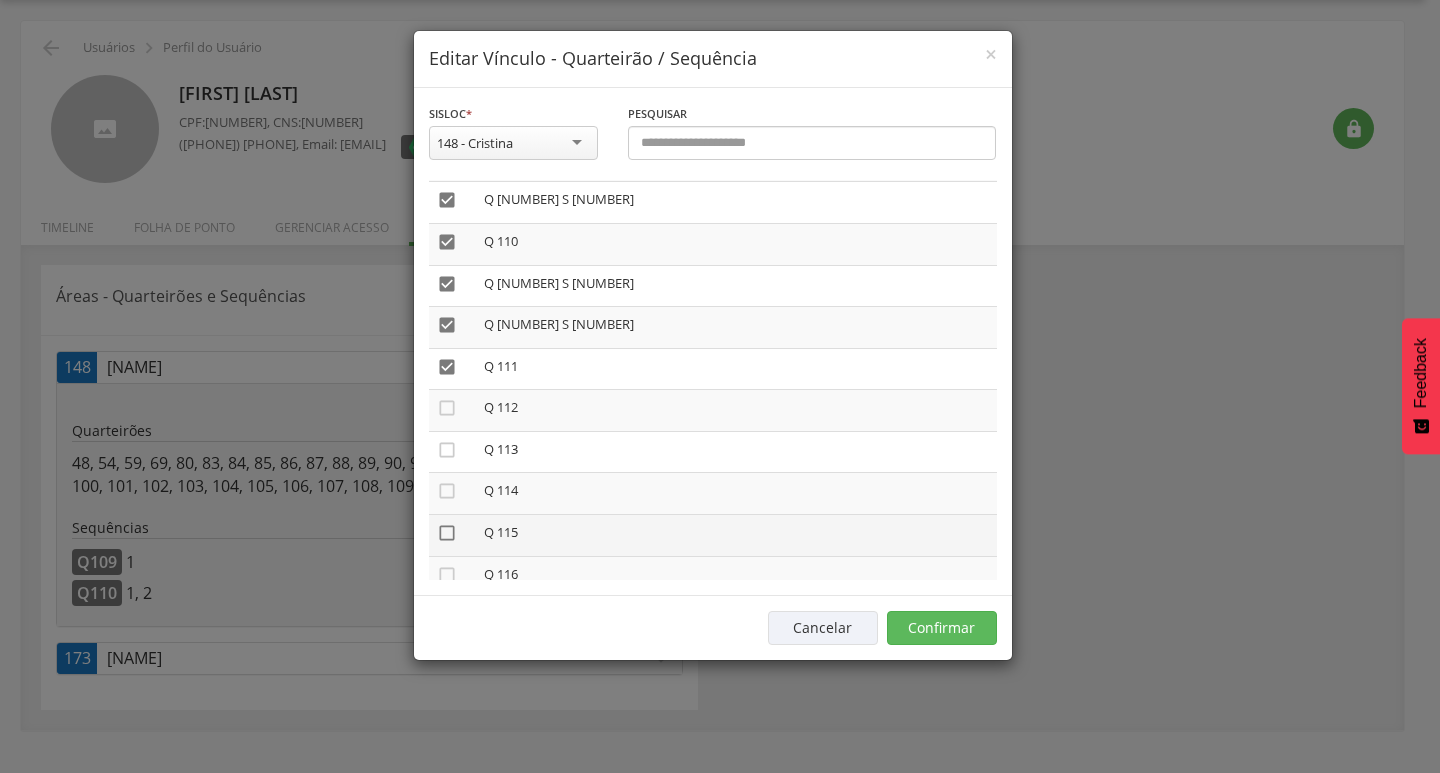 click on "" at bounding box center [447, 533] 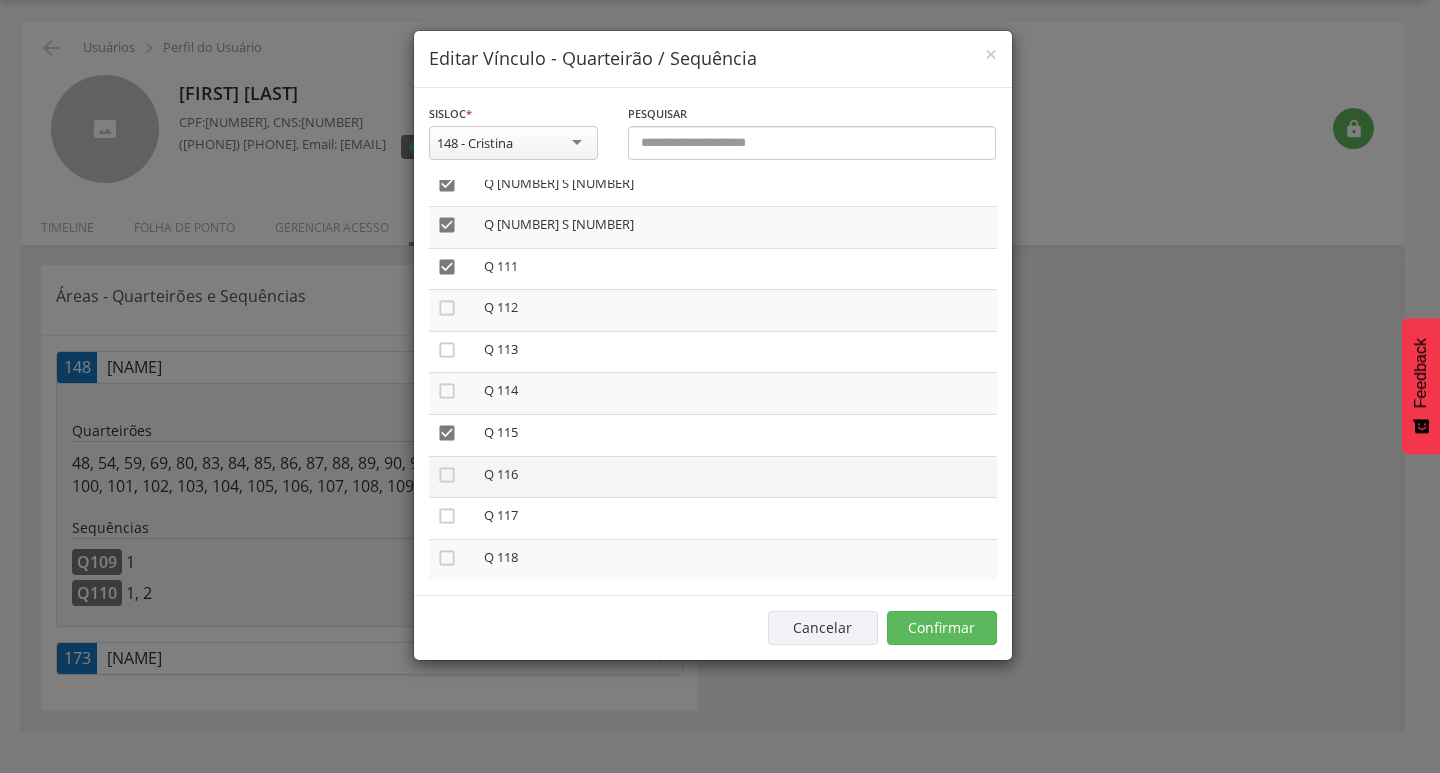 scroll, scrollTop: 4600, scrollLeft: 0, axis: vertical 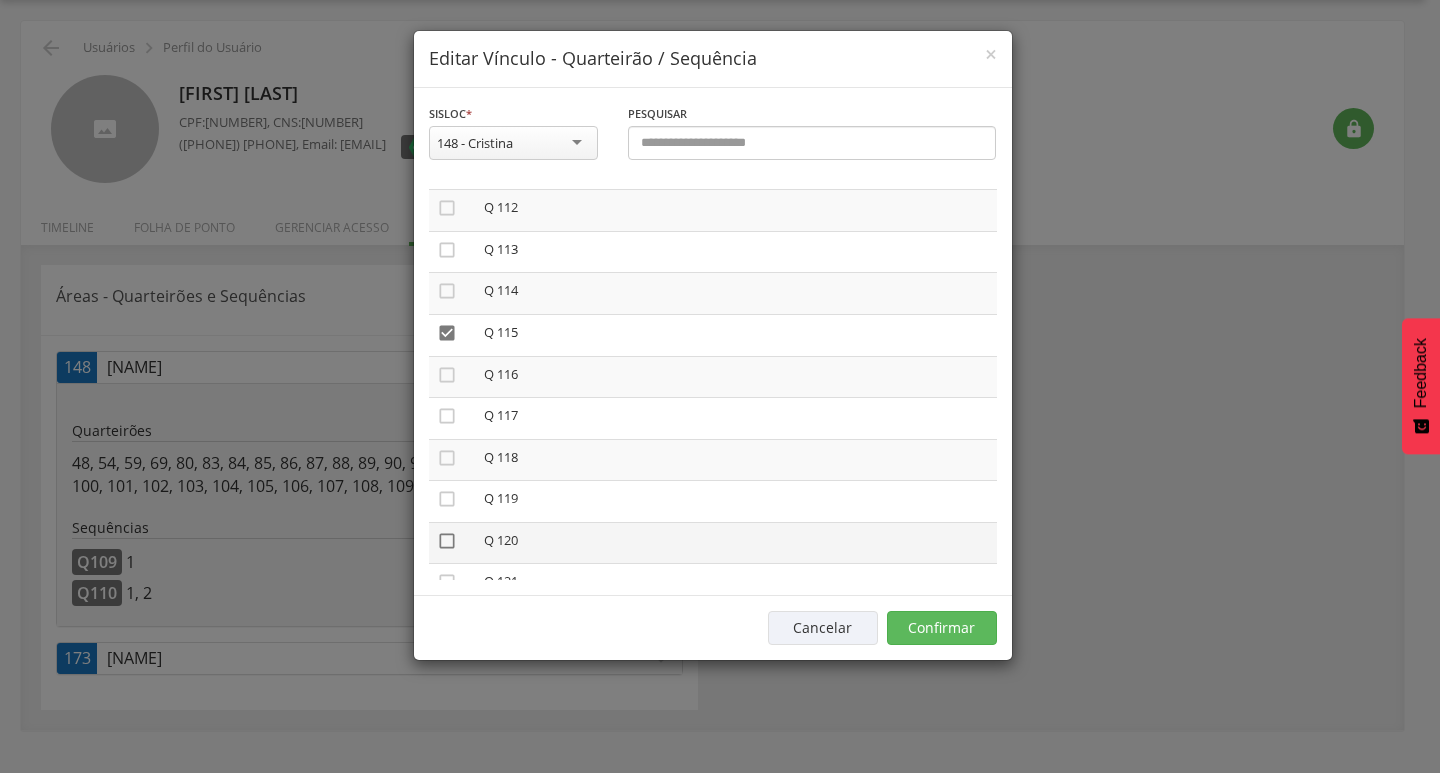 click on "" at bounding box center (447, 541) 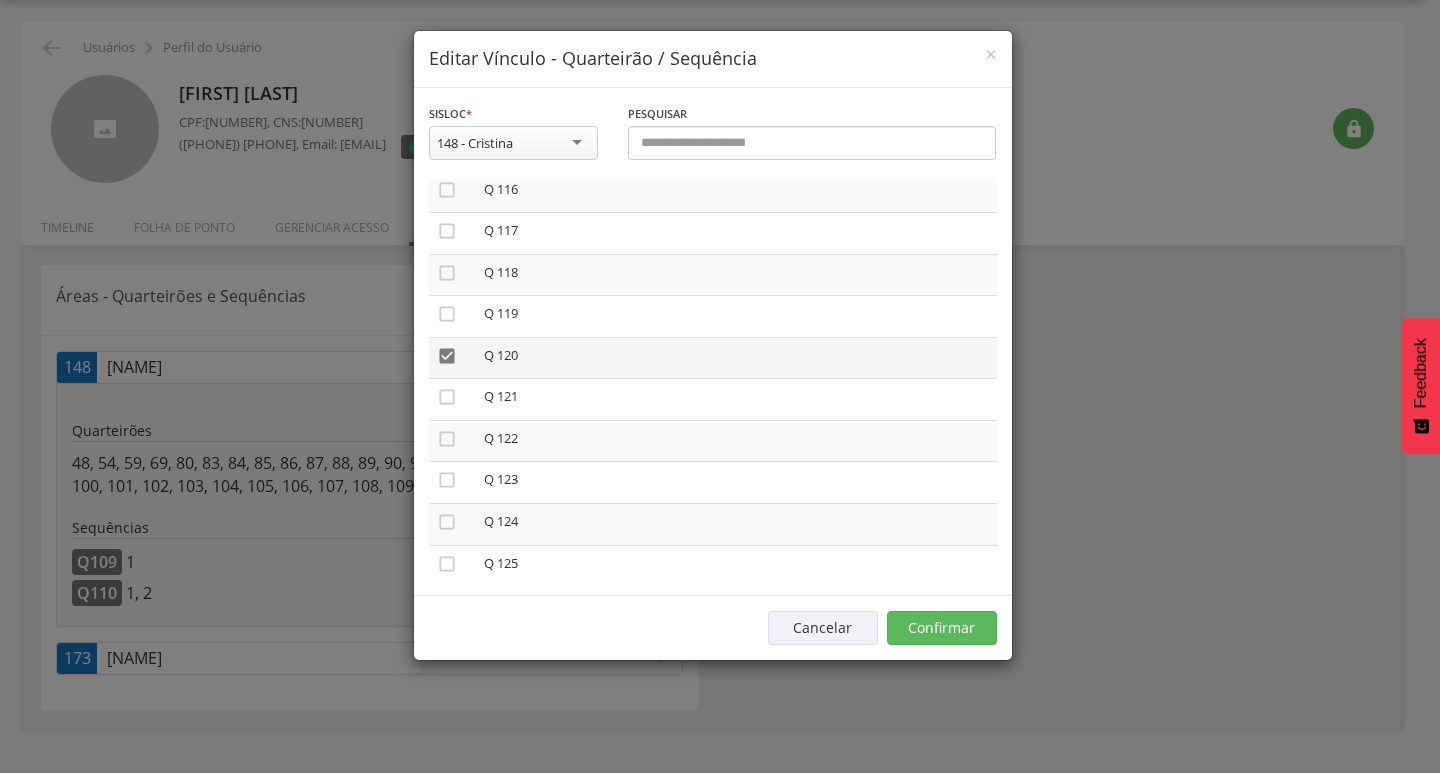scroll, scrollTop: 4800, scrollLeft: 0, axis: vertical 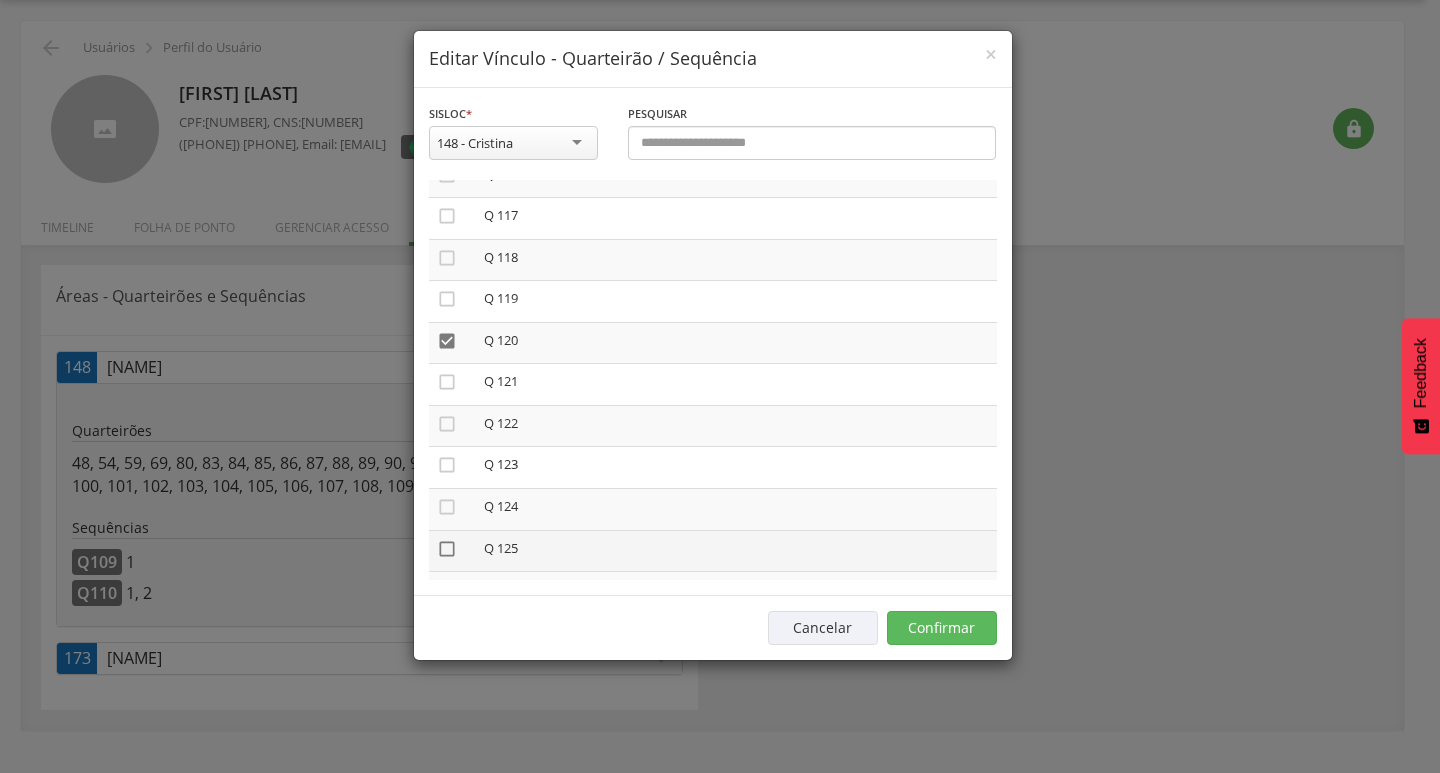 click on "" at bounding box center [447, 549] 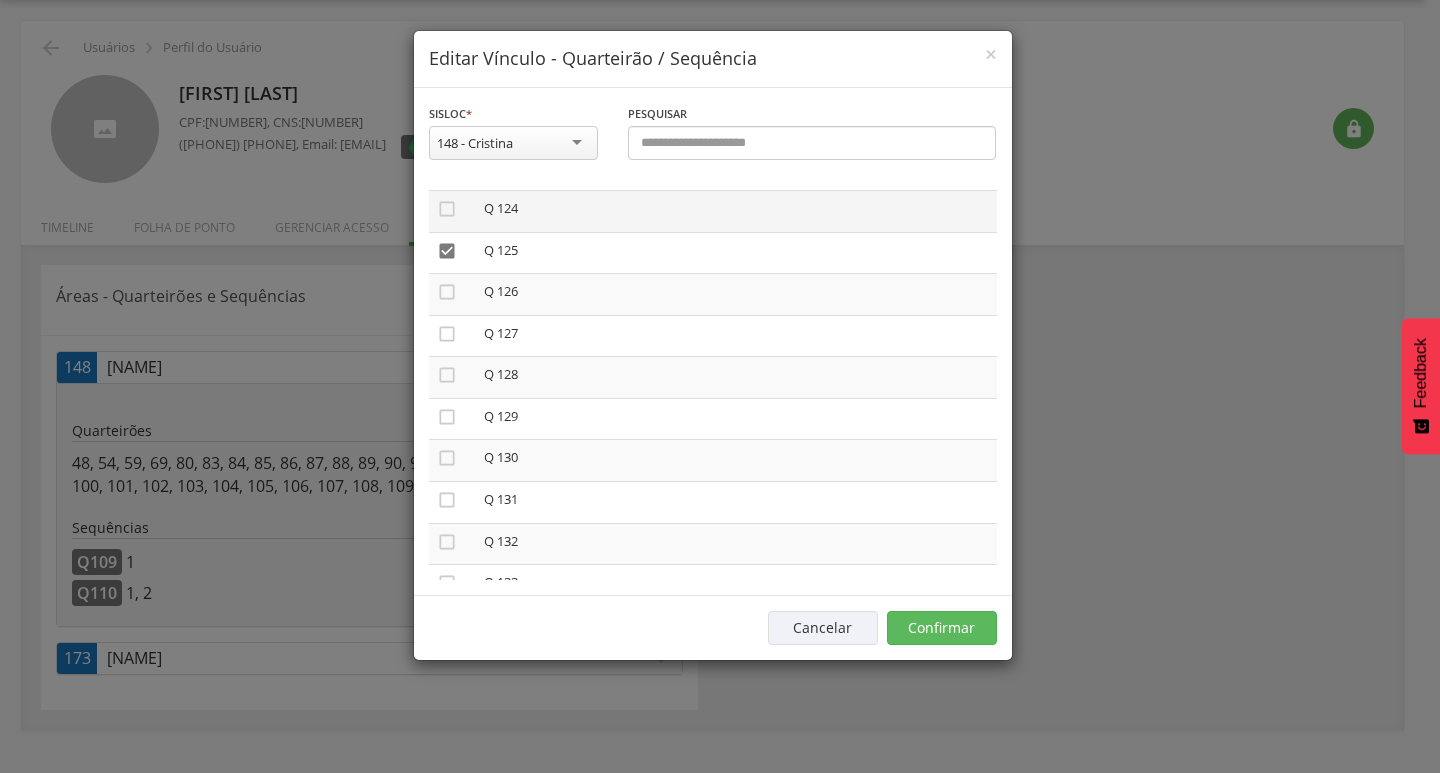 scroll, scrollTop: 5100, scrollLeft: 0, axis: vertical 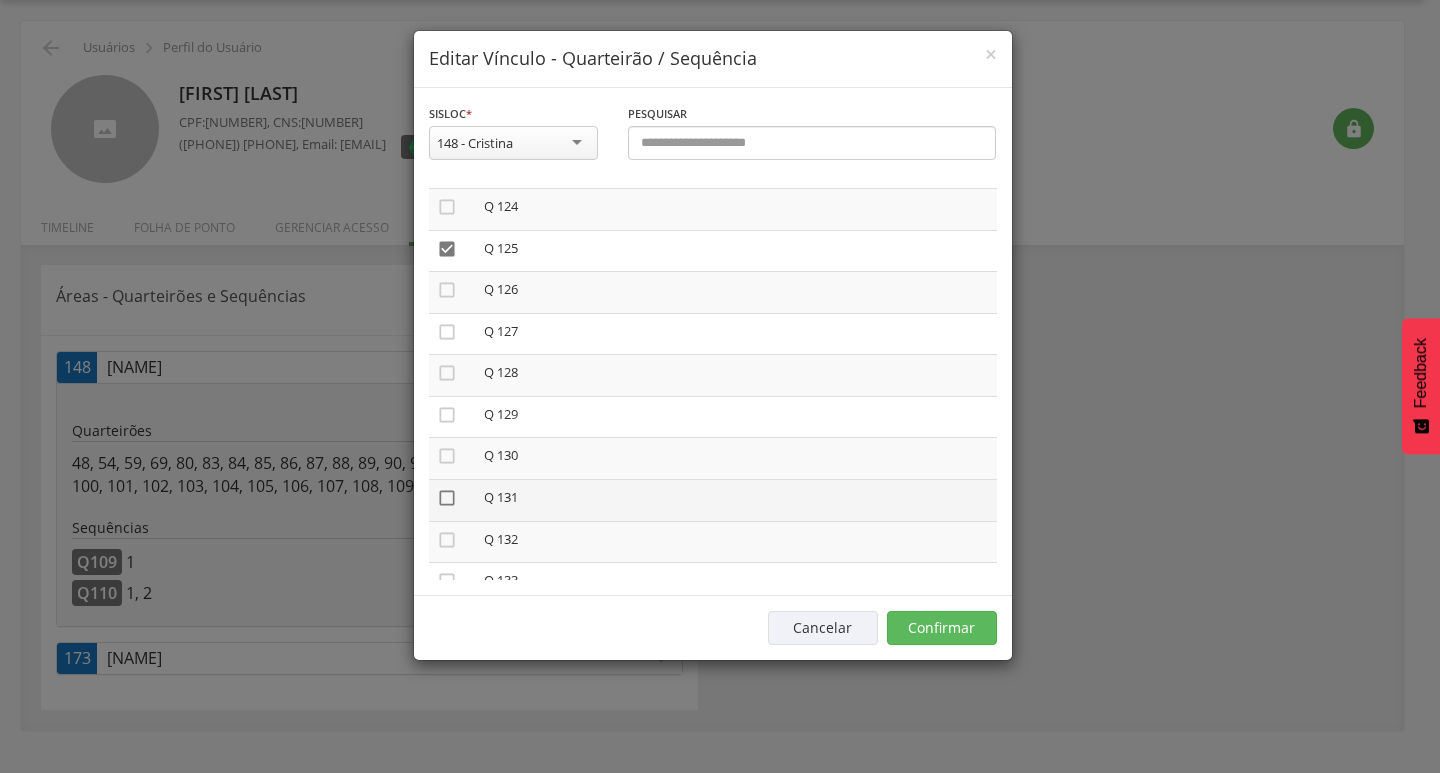click on "" at bounding box center (447, 498) 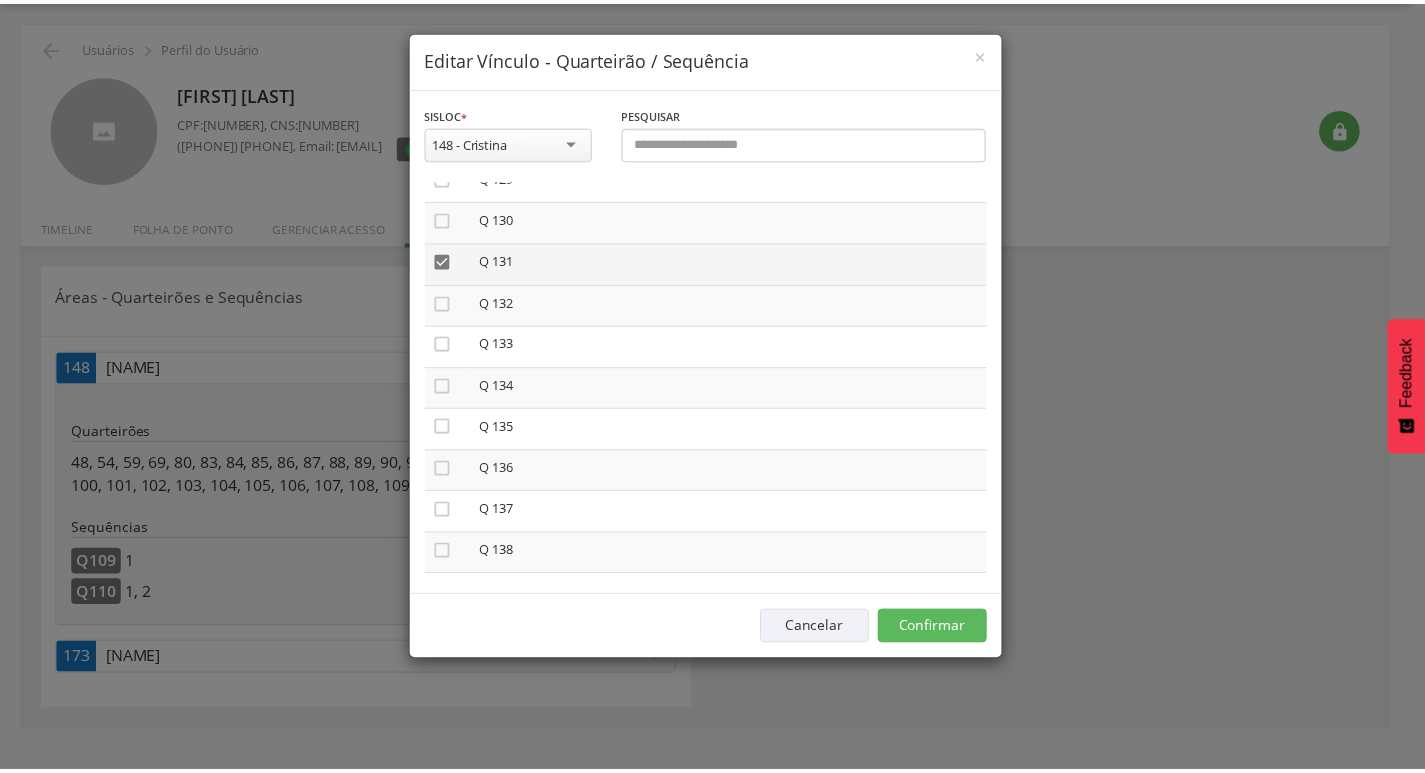 scroll, scrollTop: 5500, scrollLeft: 0, axis: vertical 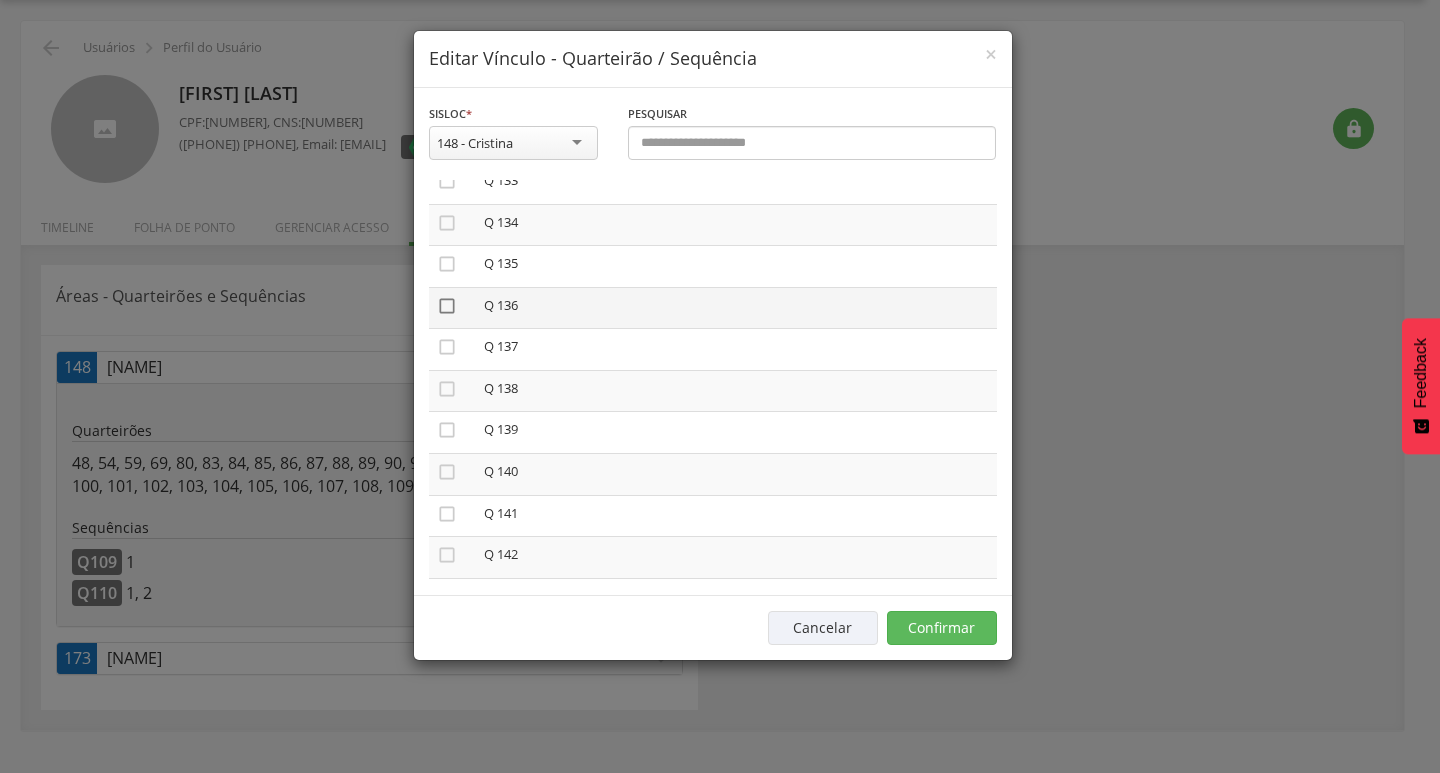 click on "" at bounding box center [447, 306] 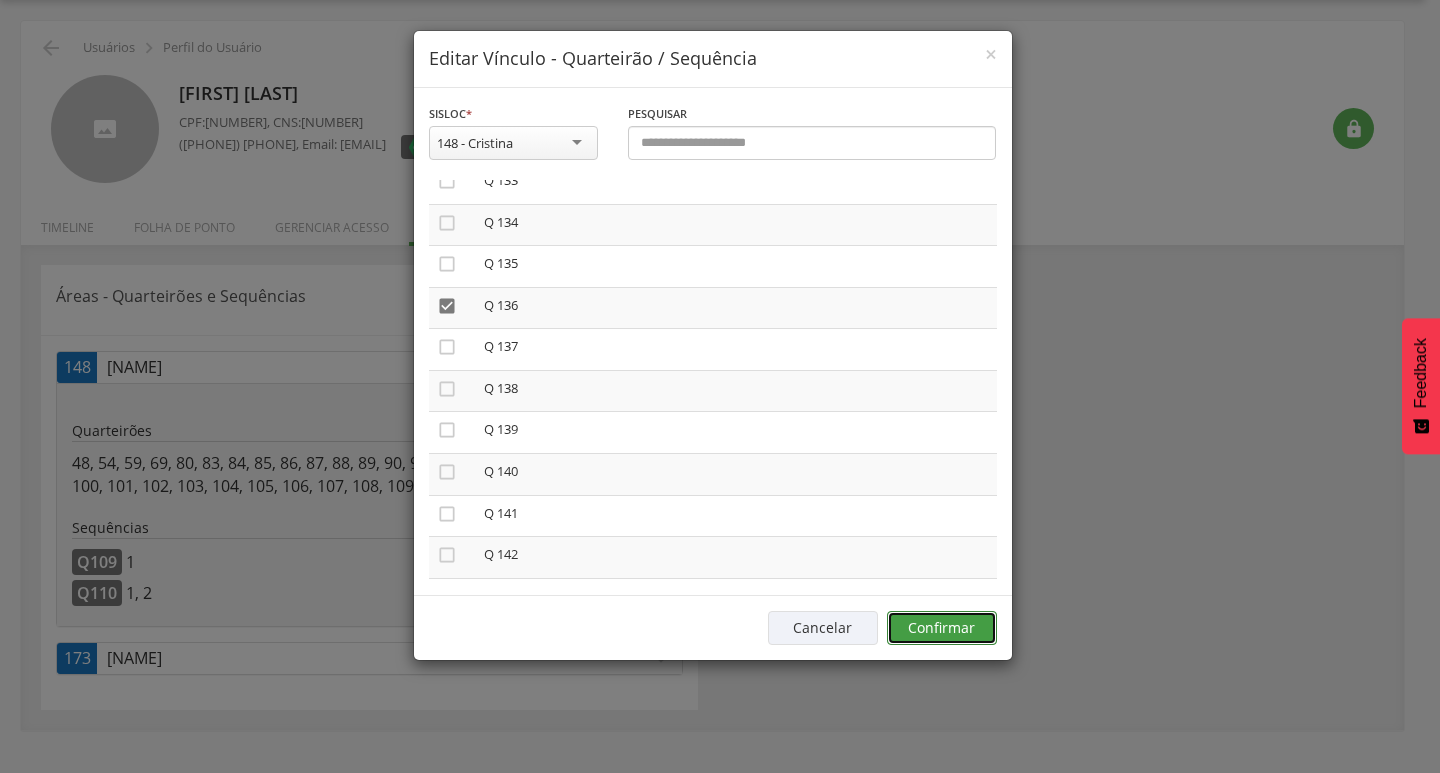 click on "Confirmar" at bounding box center [942, 628] 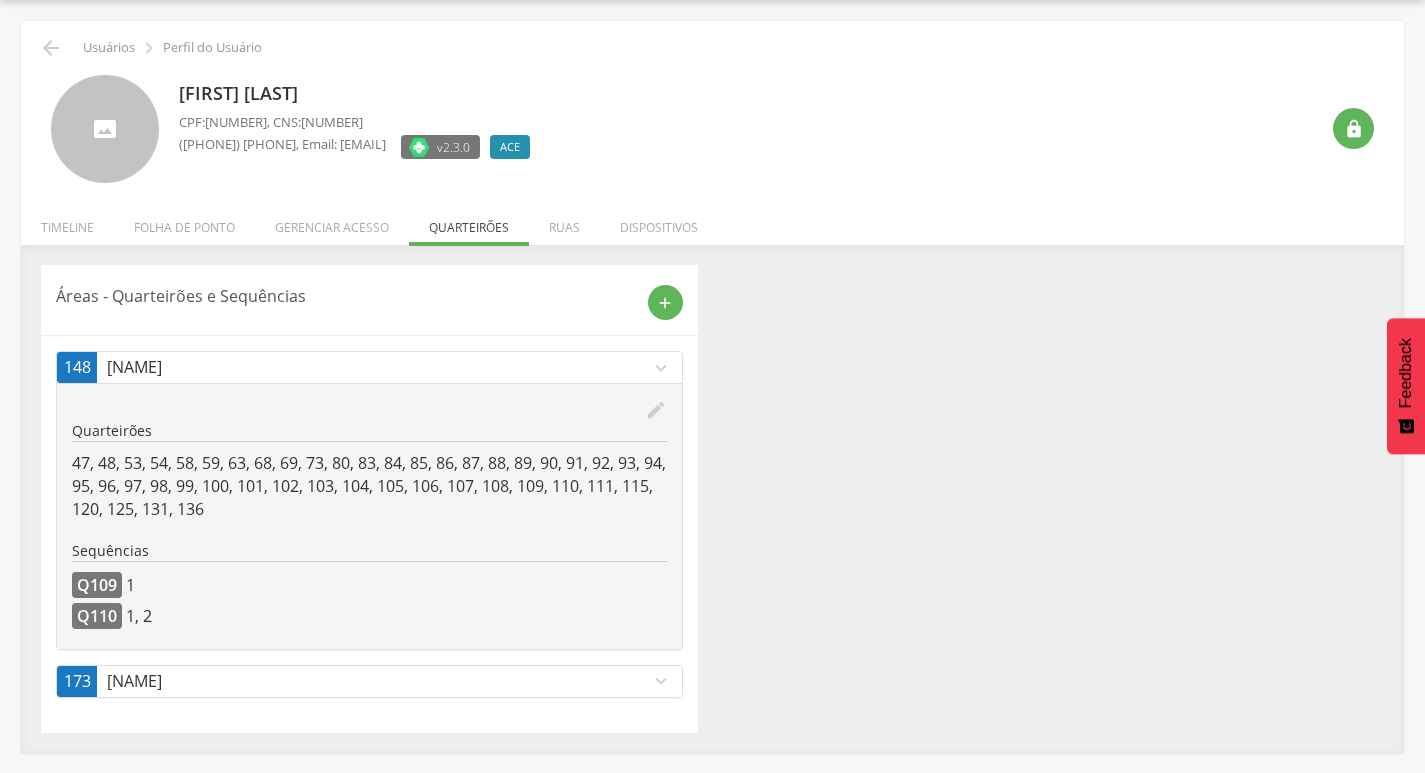 scroll, scrollTop: 0, scrollLeft: 0, axis: both 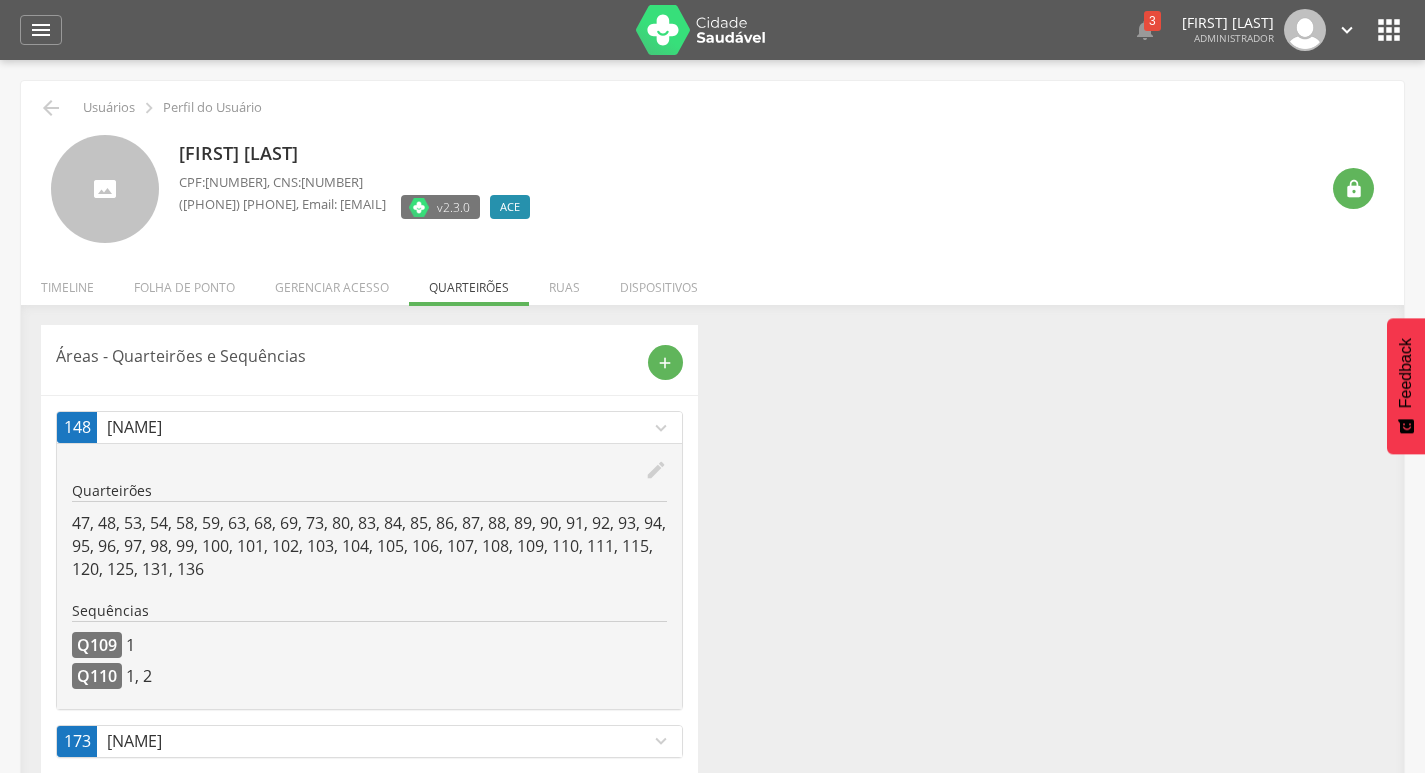 click on "" at bounding box center (1389, 30) 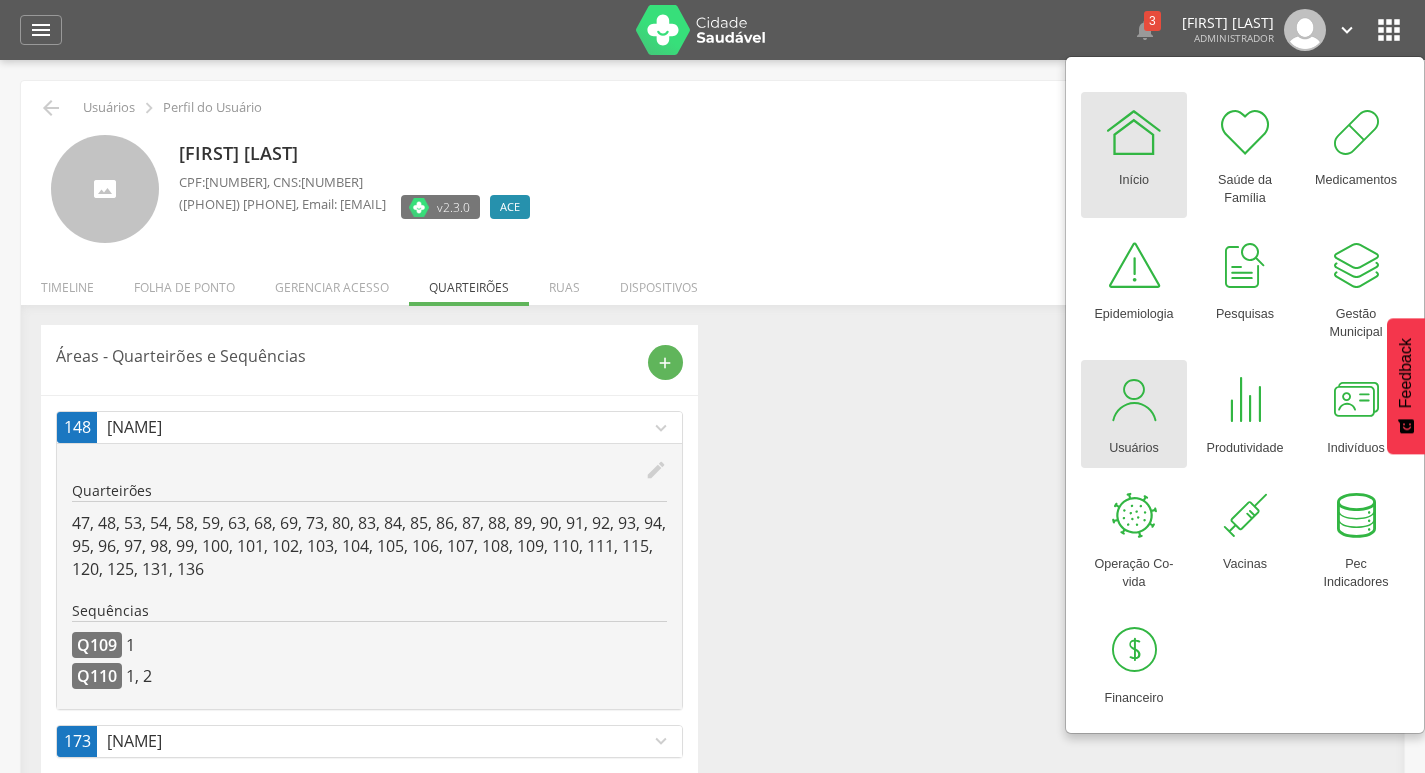 click at bounding box center [1134, 400] 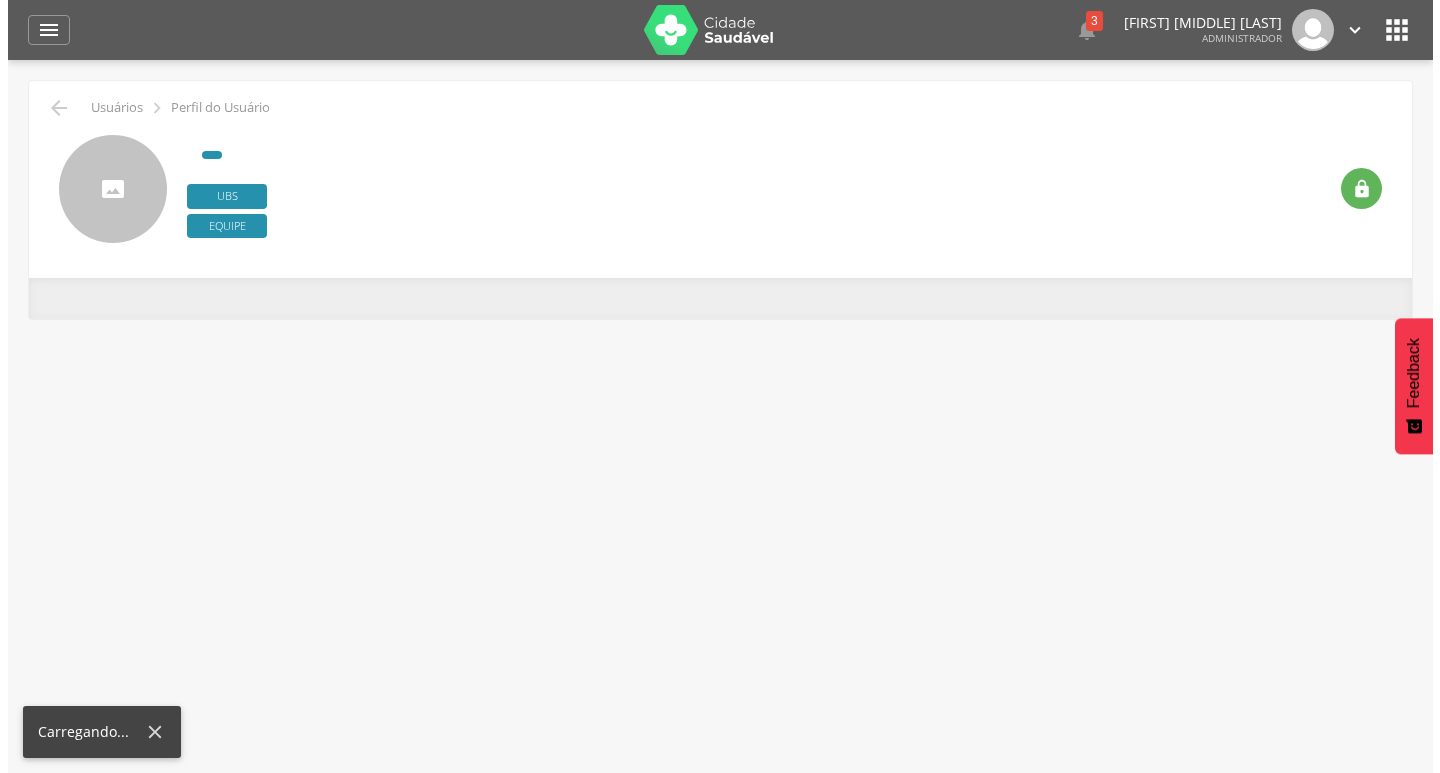 scroll, scrollTop: 0, scrollLeft: 0, axis: both 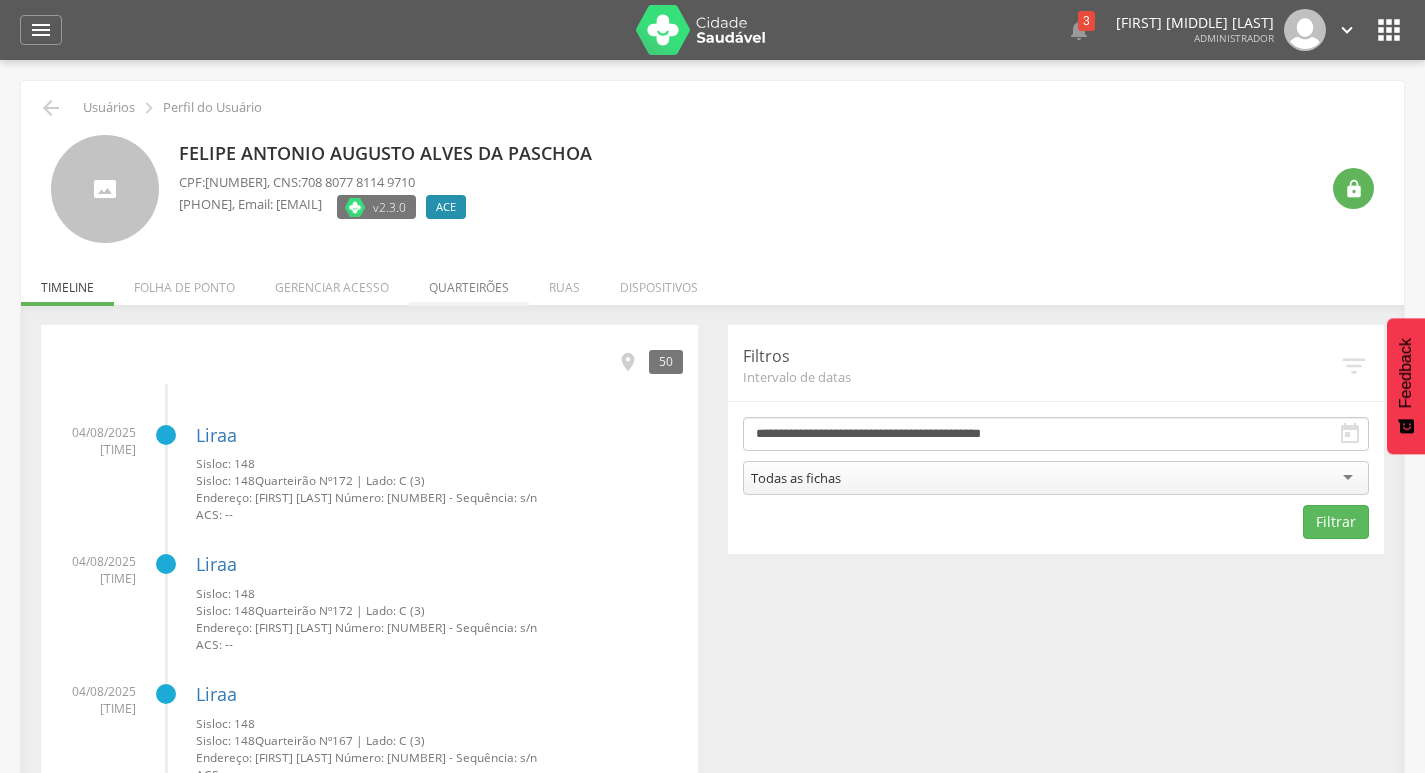 click on "Quarteirões" at bounding box center (469, 282) 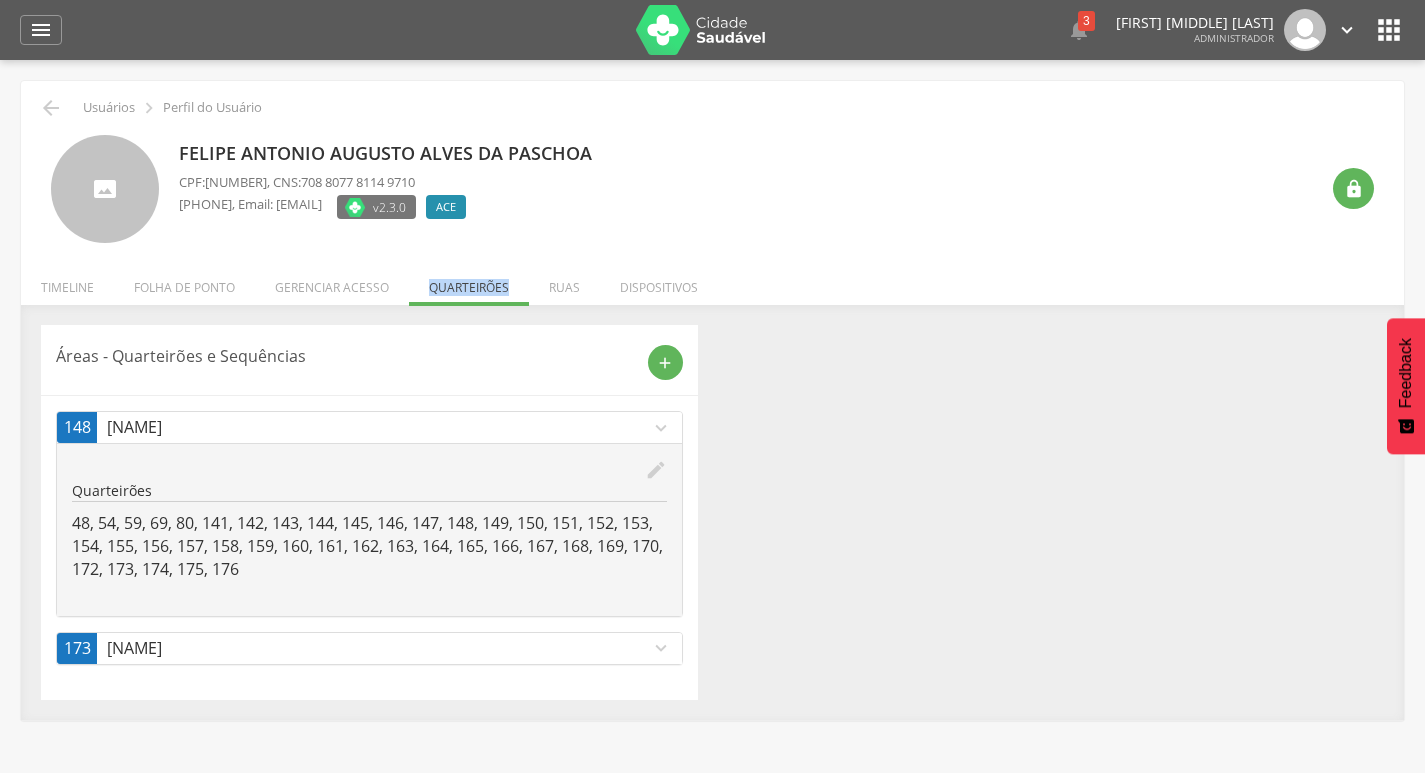 click on "edit" at bounding box center [369, 470] 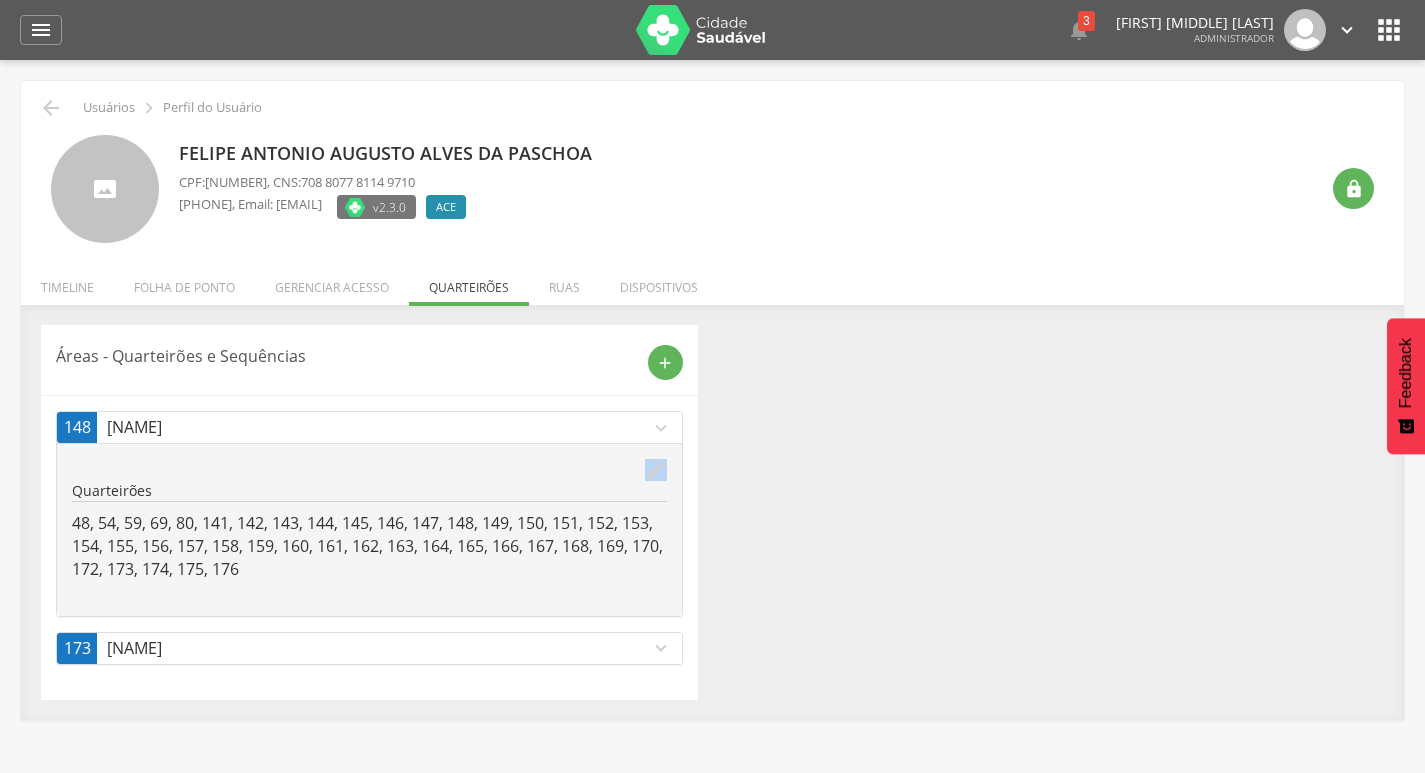 click on "edit" at bounding box center [369, 470] 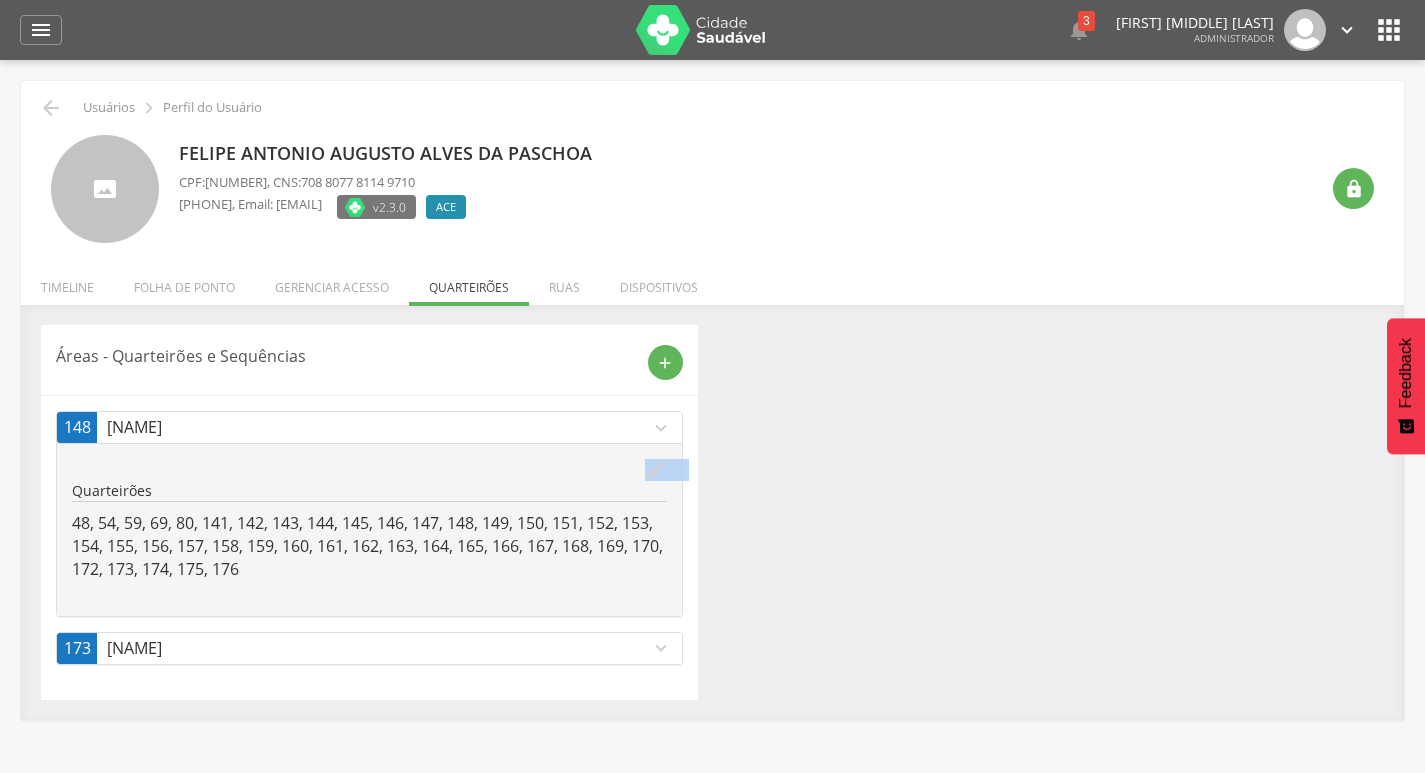 click on "edit" at bounding box center [369, 470] 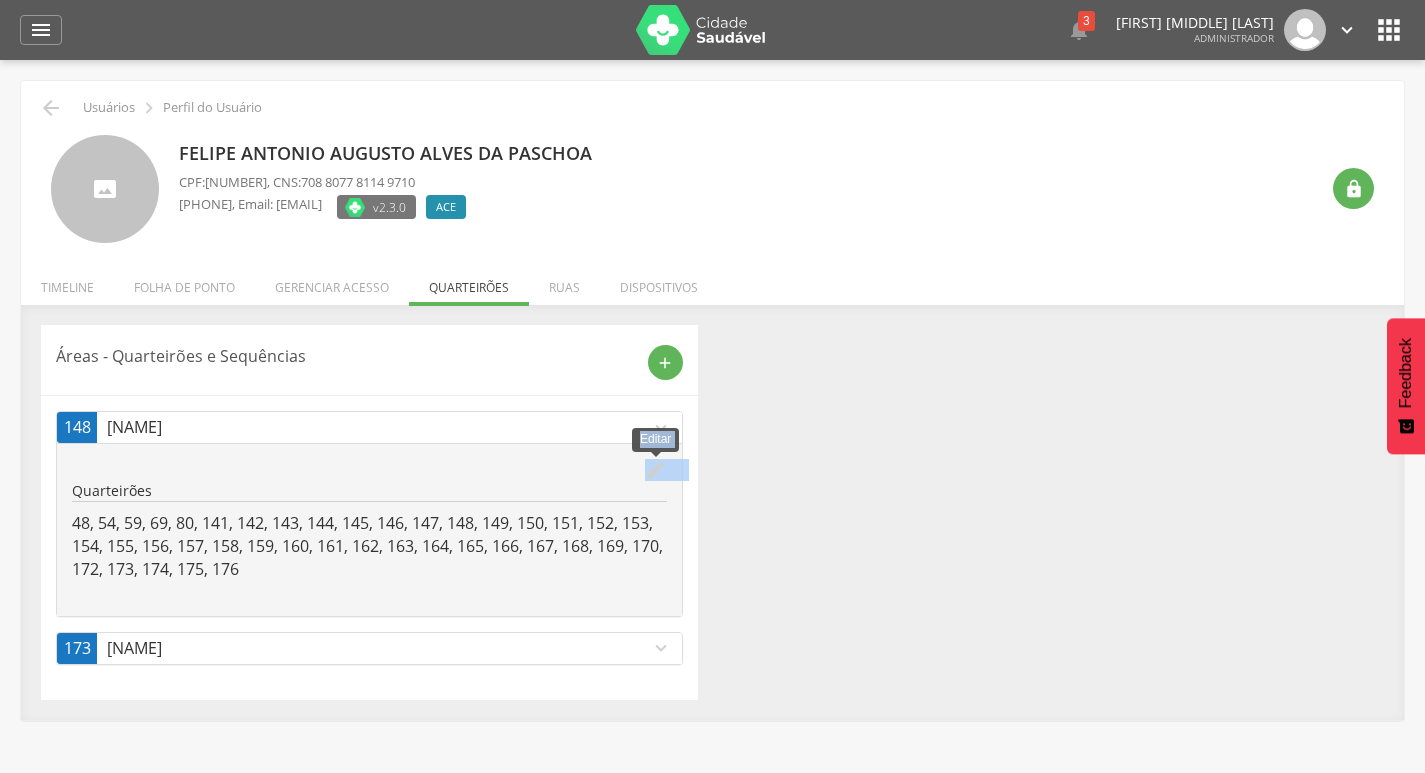 click on "edit" at bounding box center (656, 470) 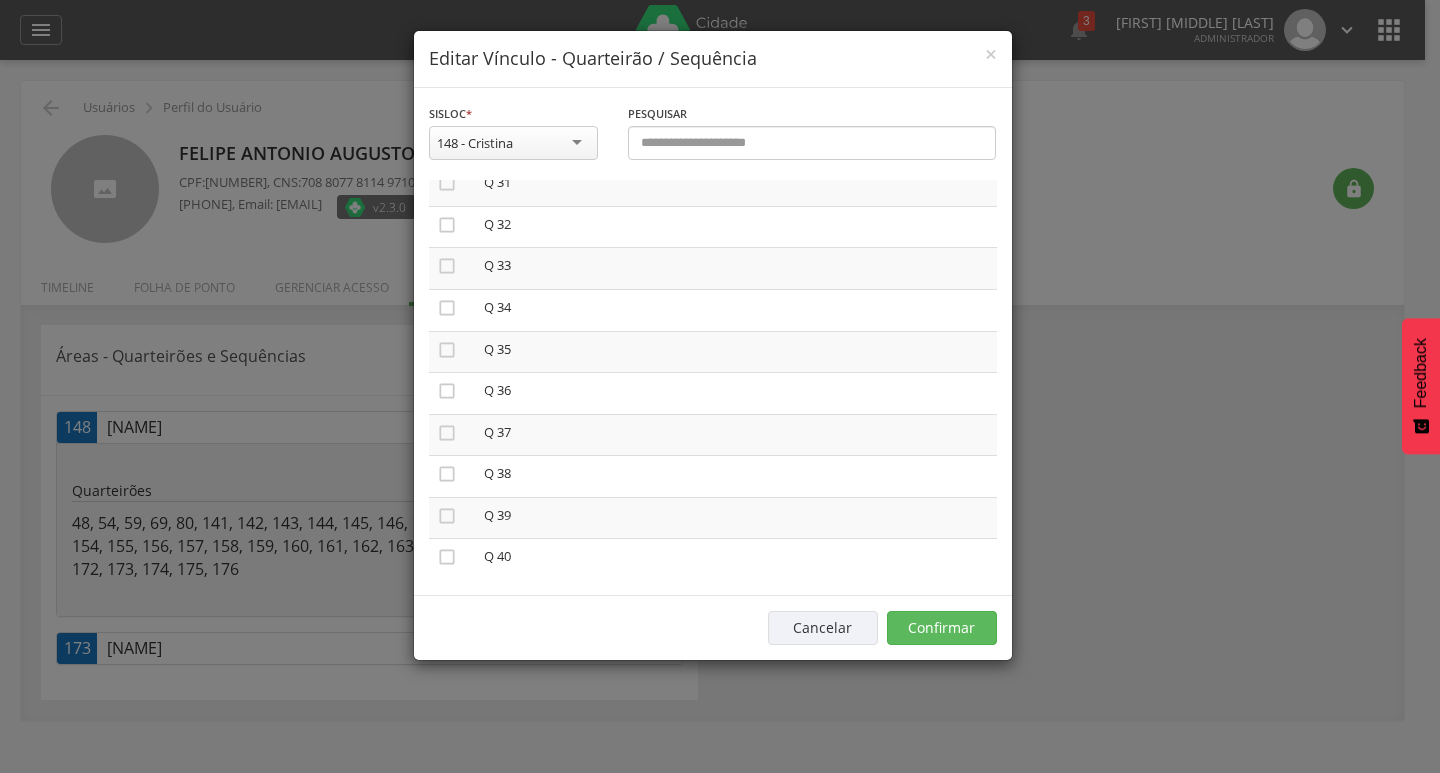scroll, scrollTop: 1700, scrollLeft: 0, axis: vertical 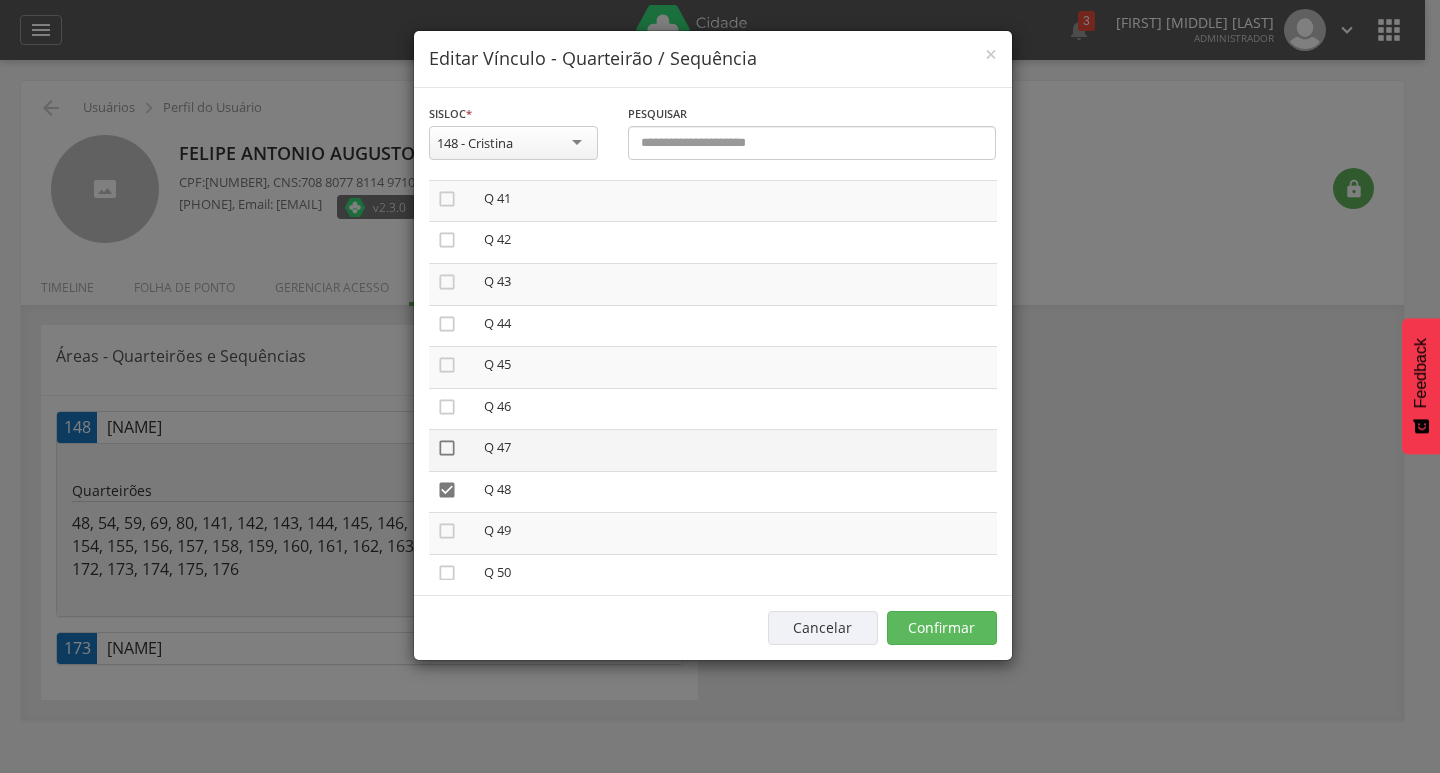 click on "" at bounding box center (447, 448) 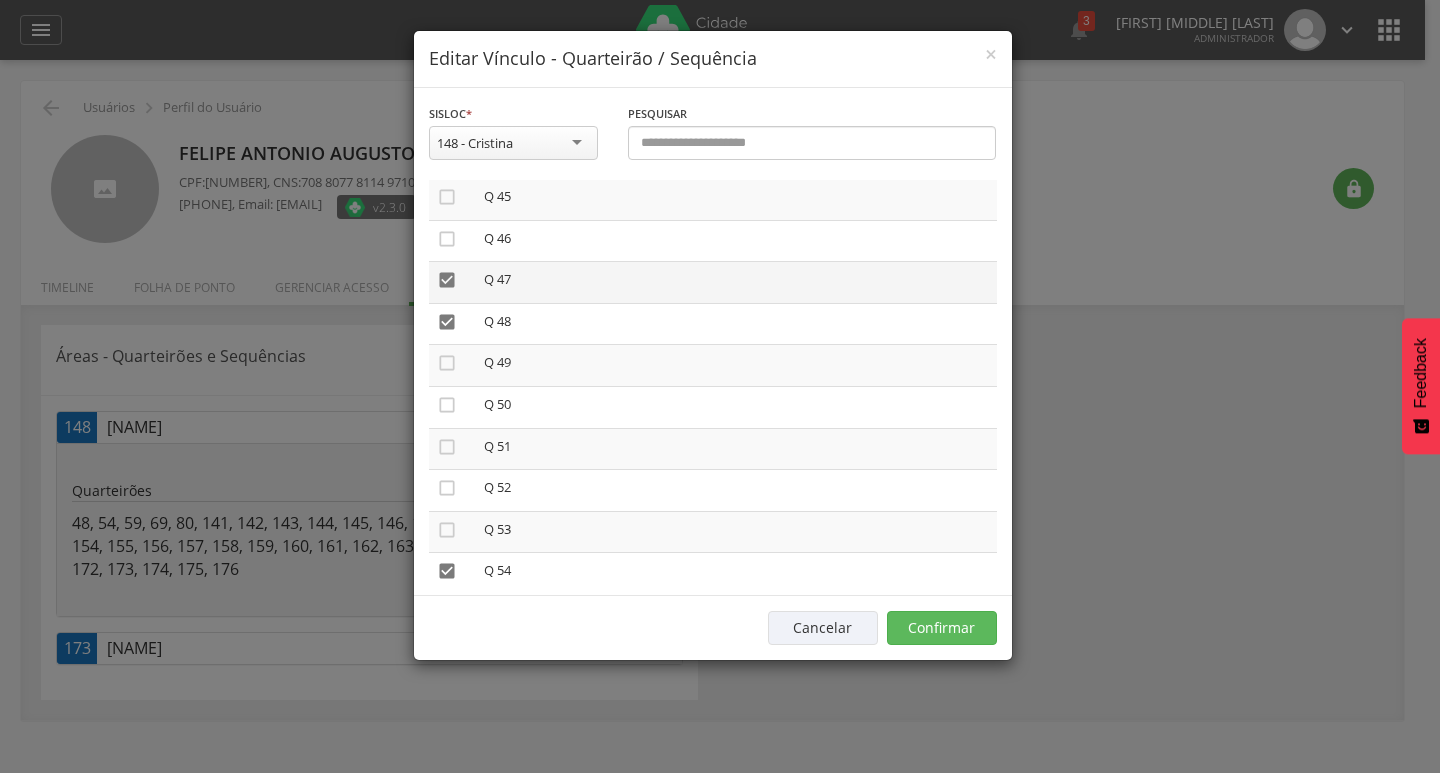 scroll, scrollTop: 1900, scrollLeft: 0, axis: vertical 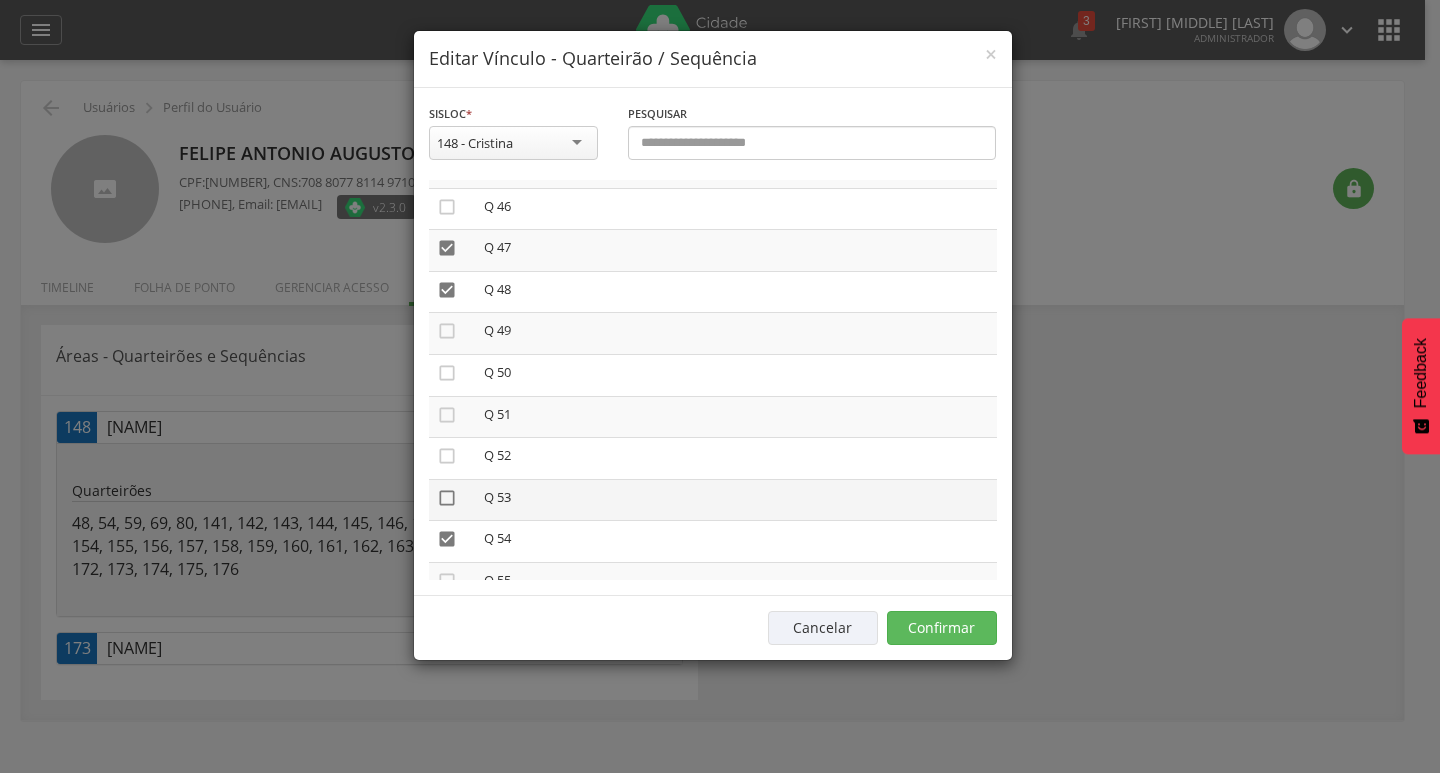 click on "" at bounding box center [447, 498] 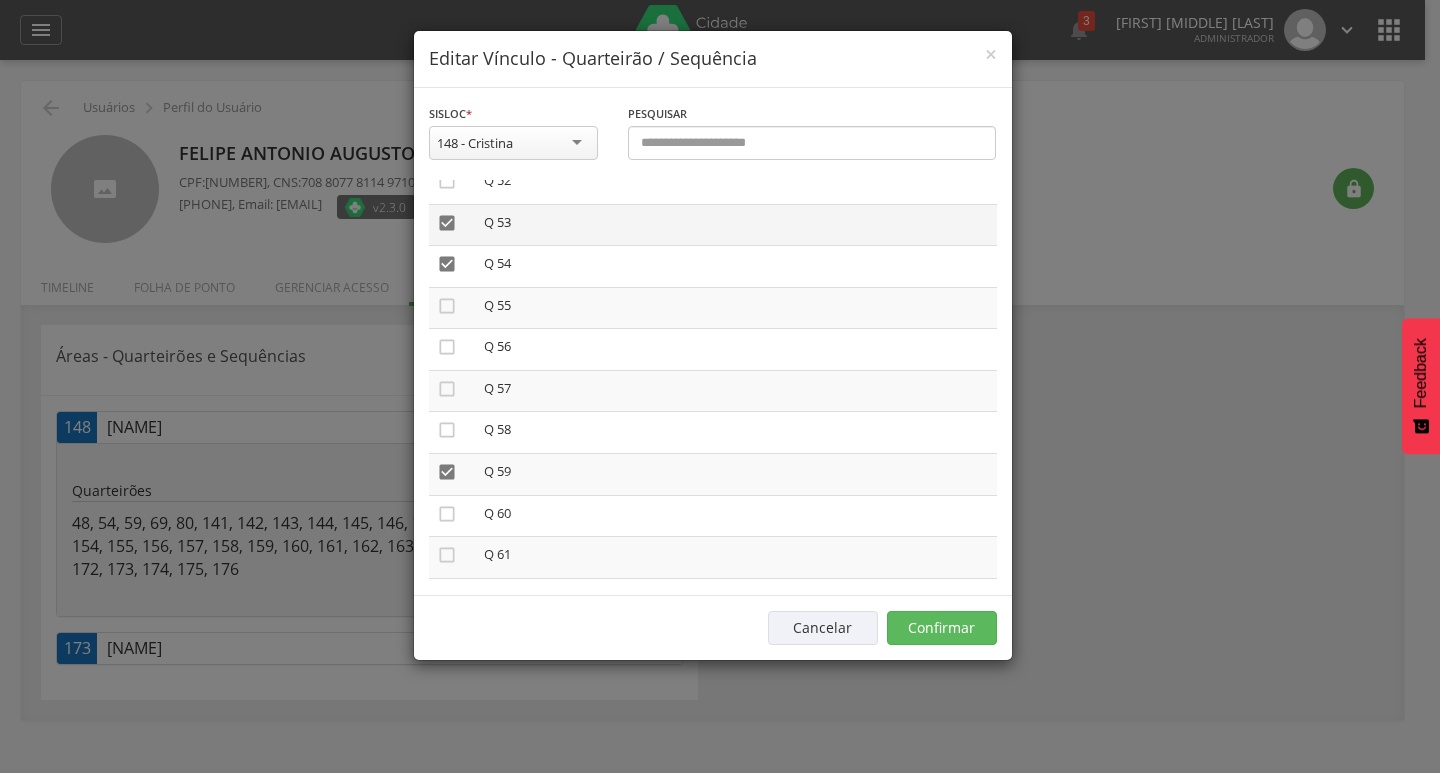 scroll, scrollTop: 2200, scrollLeft: 0, axis: vertical 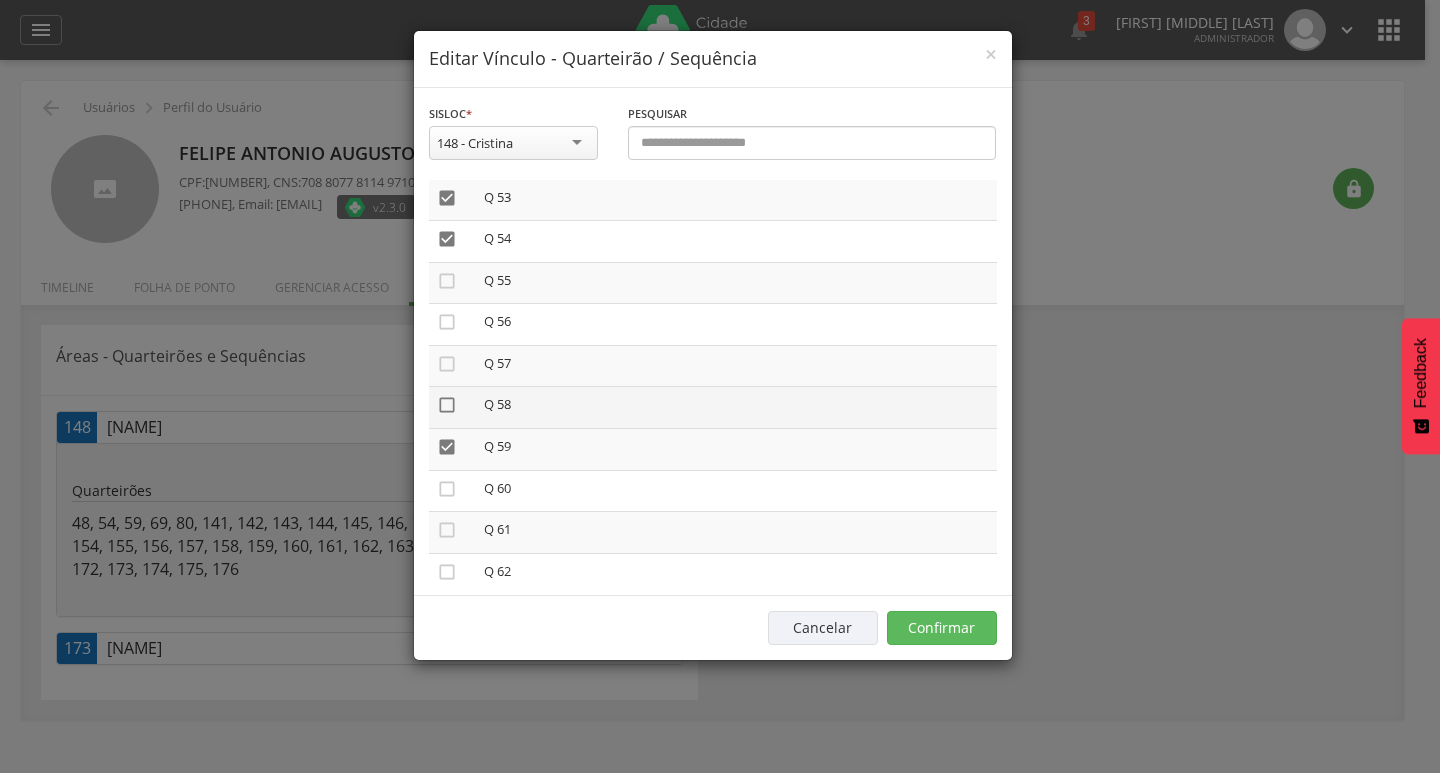click on "" at bounding box center [447, 405] 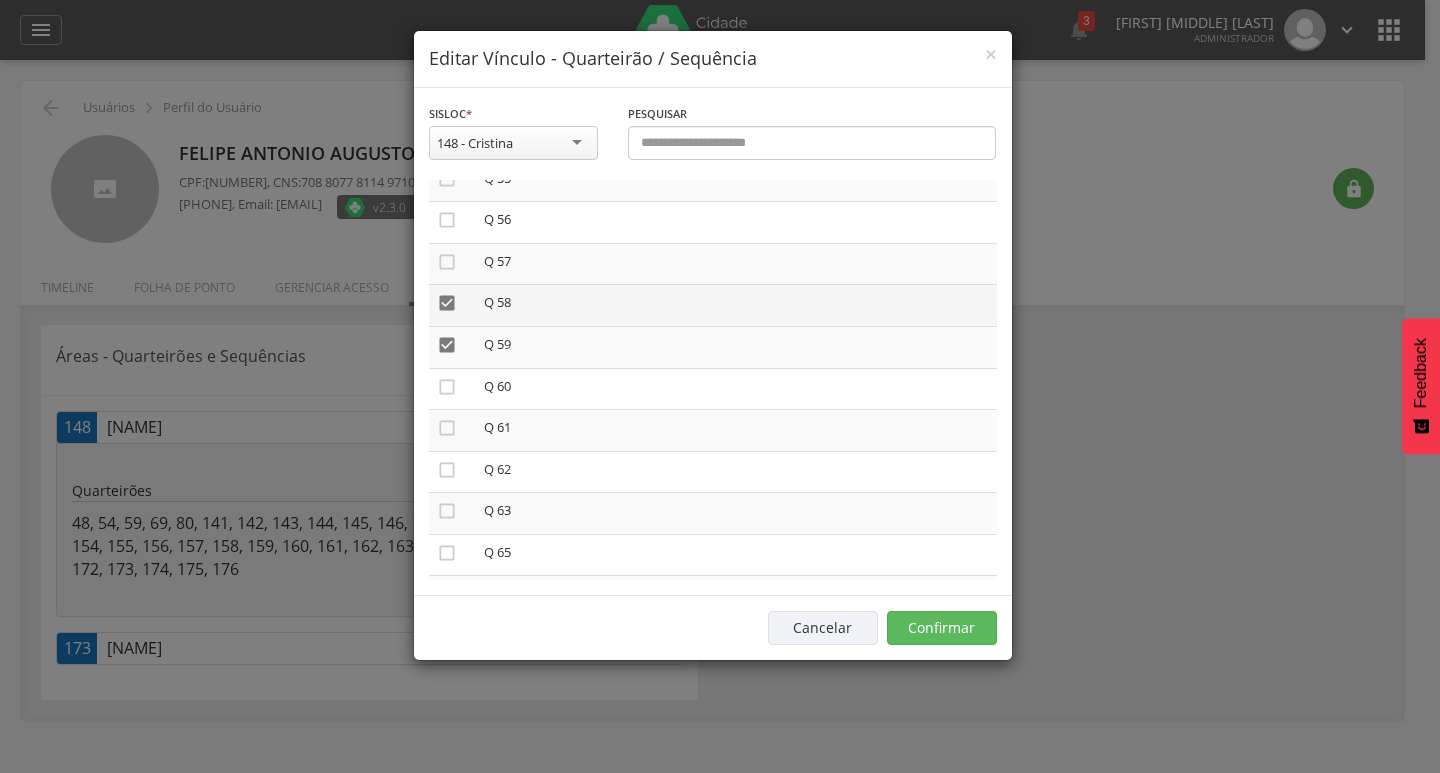 scroll, scrollTop: 2400, scrollLeft: 0, axis: vertical 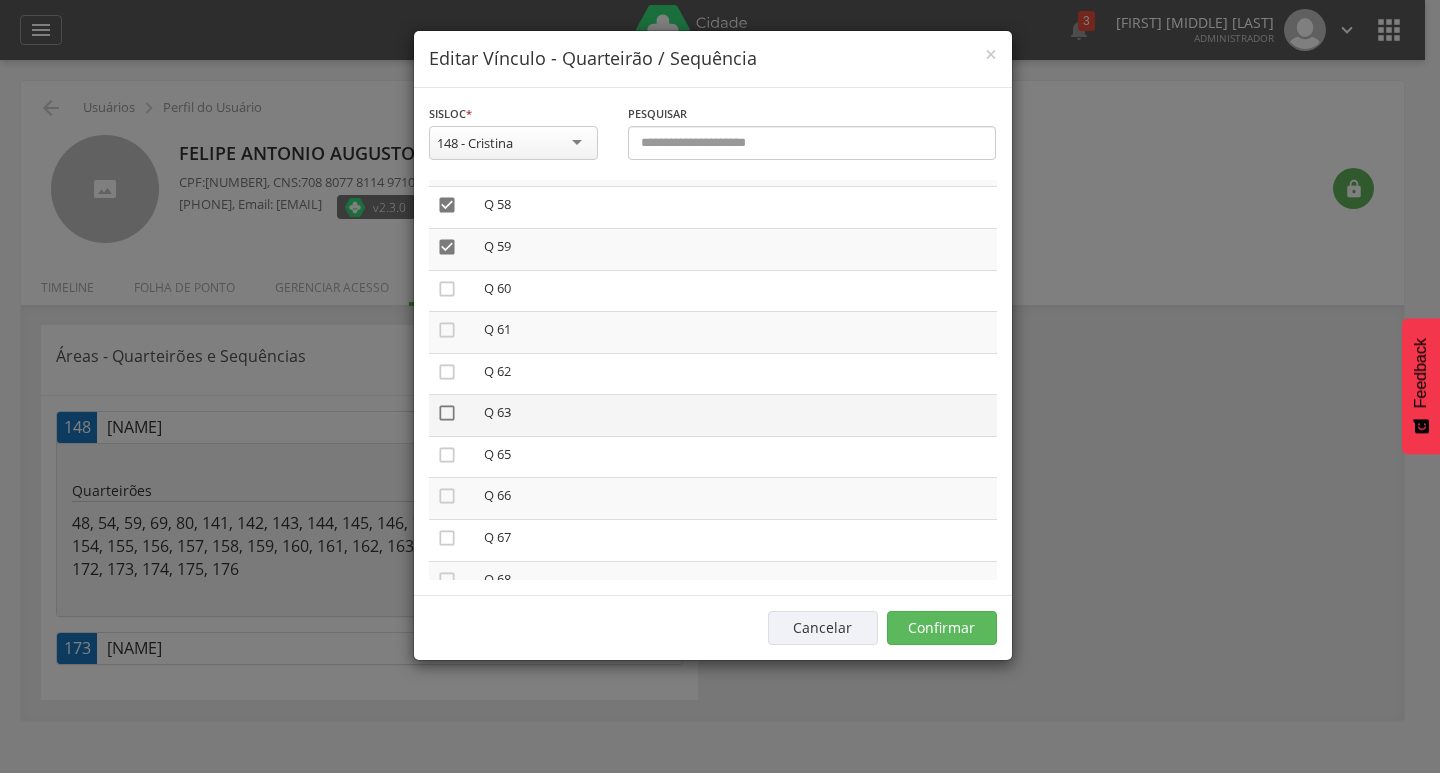 click on "" at bounding box center [447, 413] 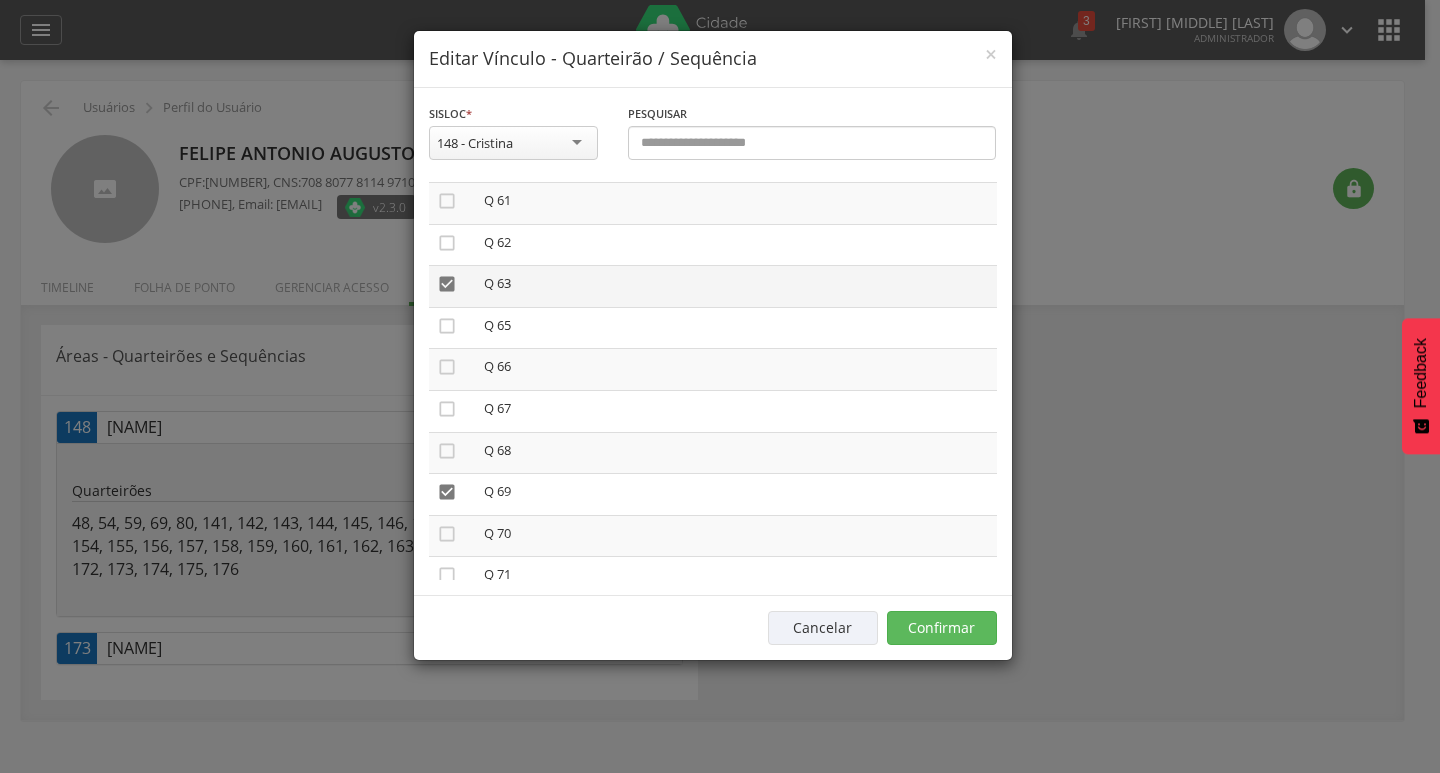 scroll, scrollTop: 2600, scrollLeft: 0, axis: vertical 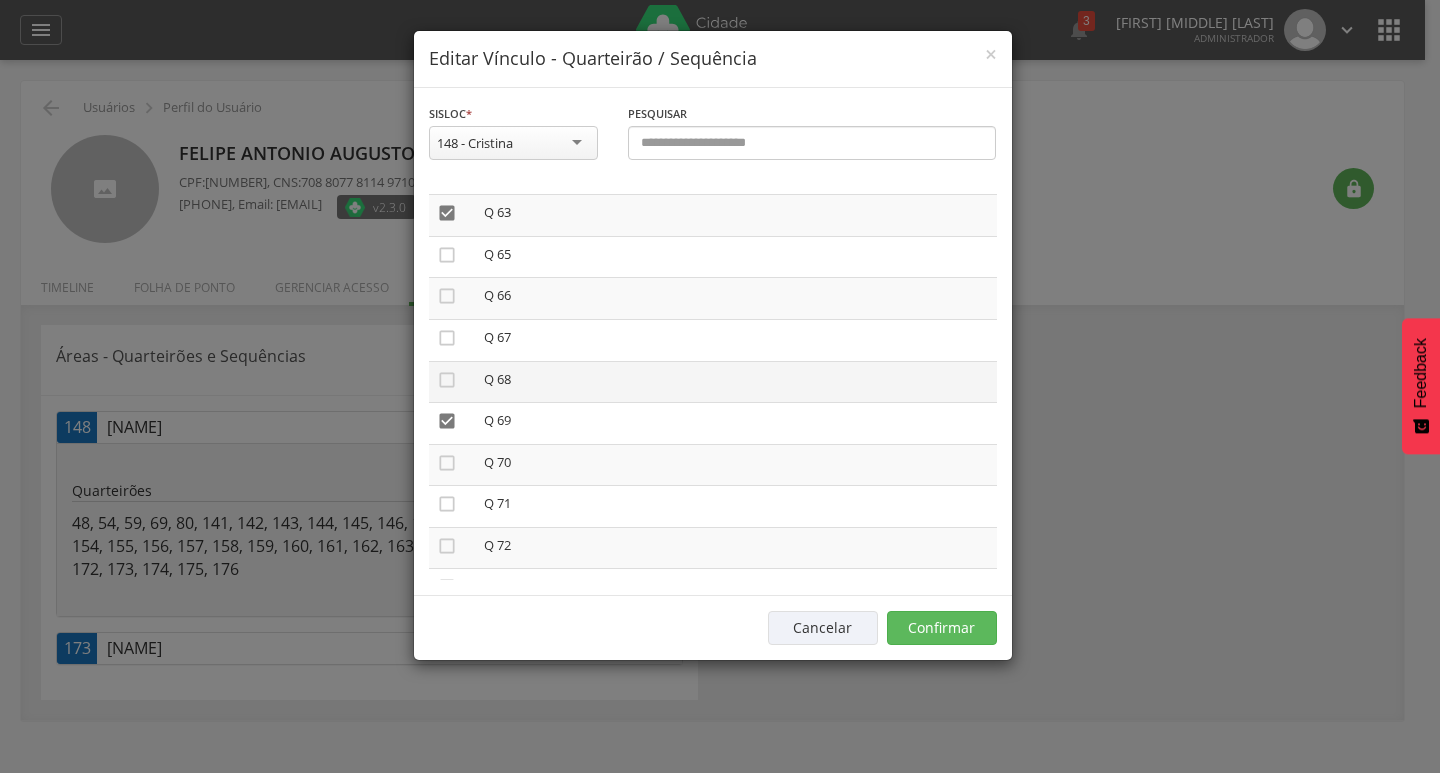 click on "" at bounding box center [452, 382] 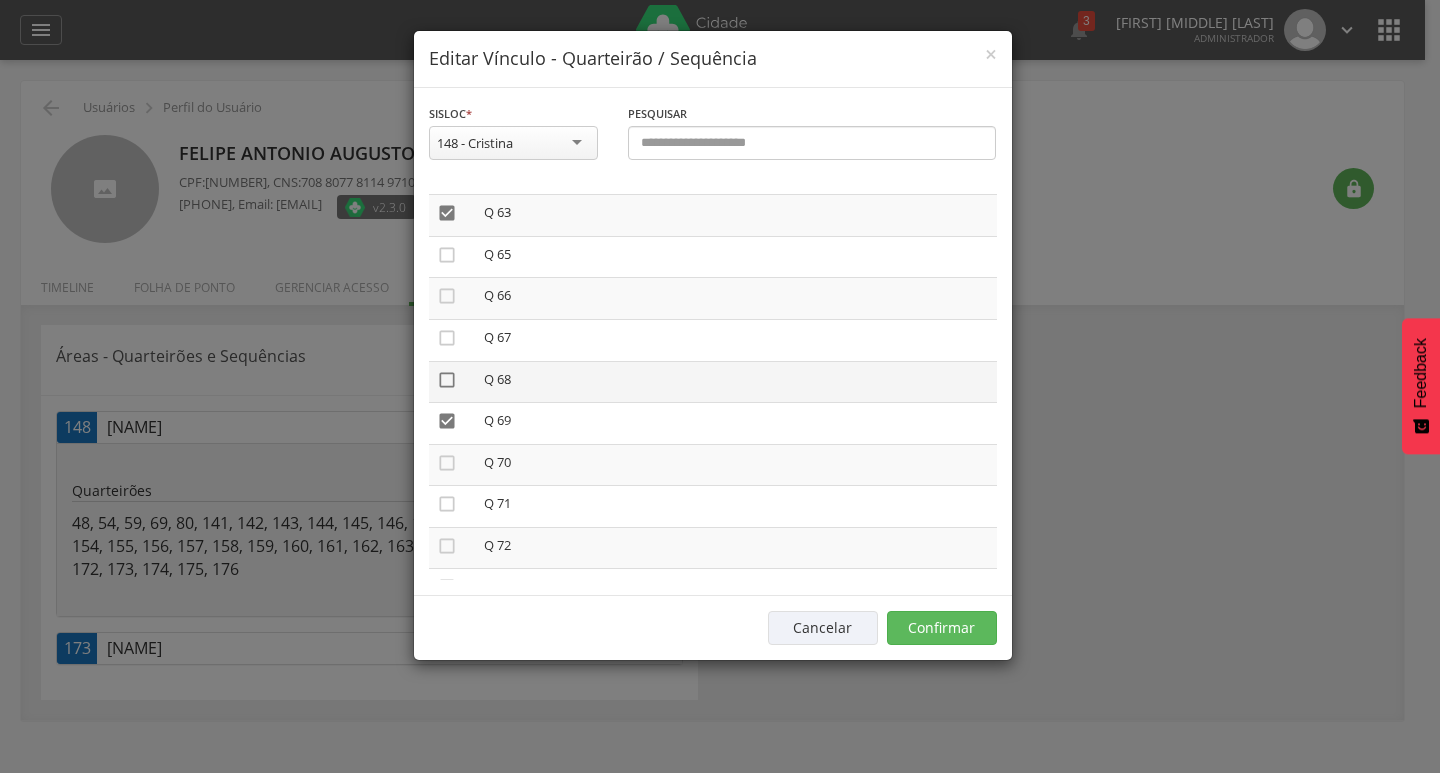 click on "" at bounding box center [447, 380] 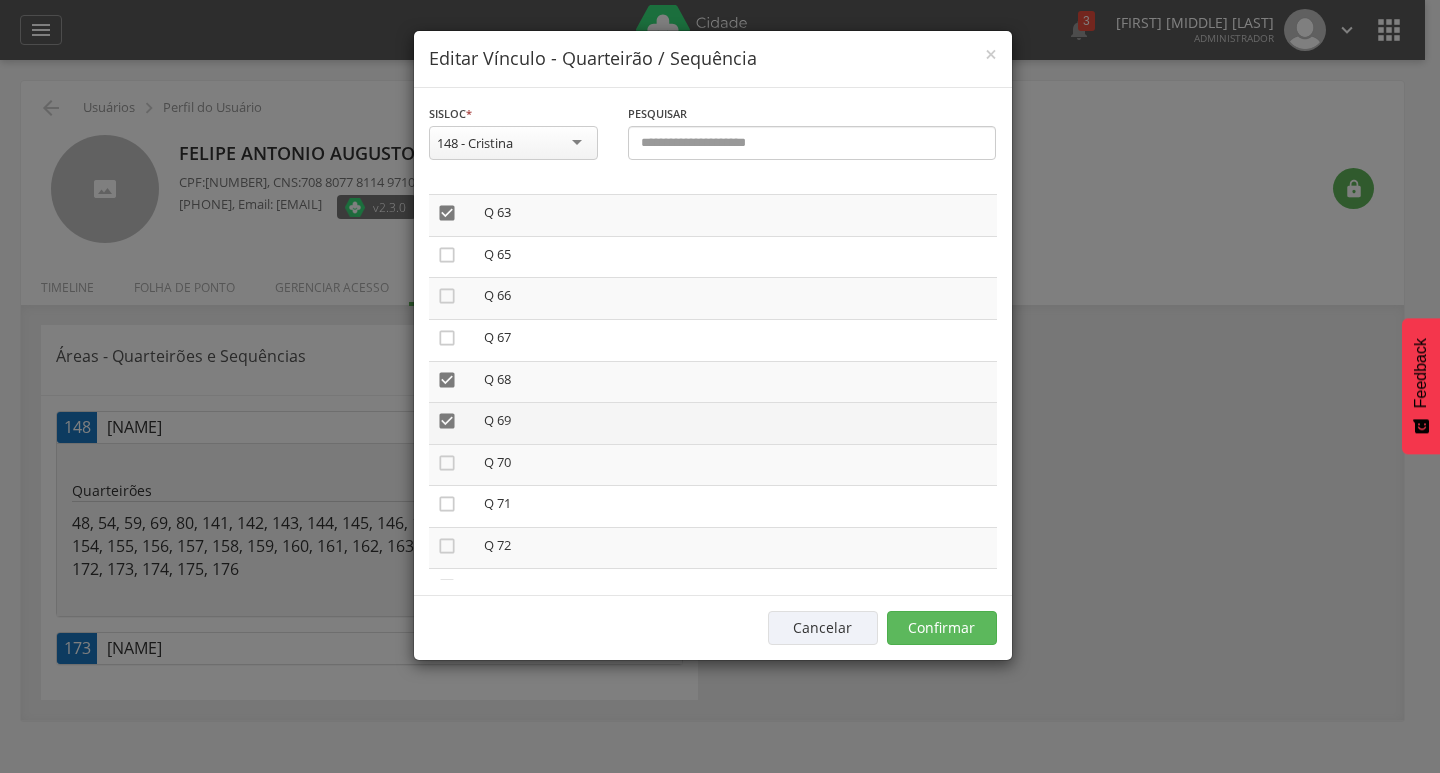 scroll, scrollTop: 2700, scrollLeft: 0, axis: vertical 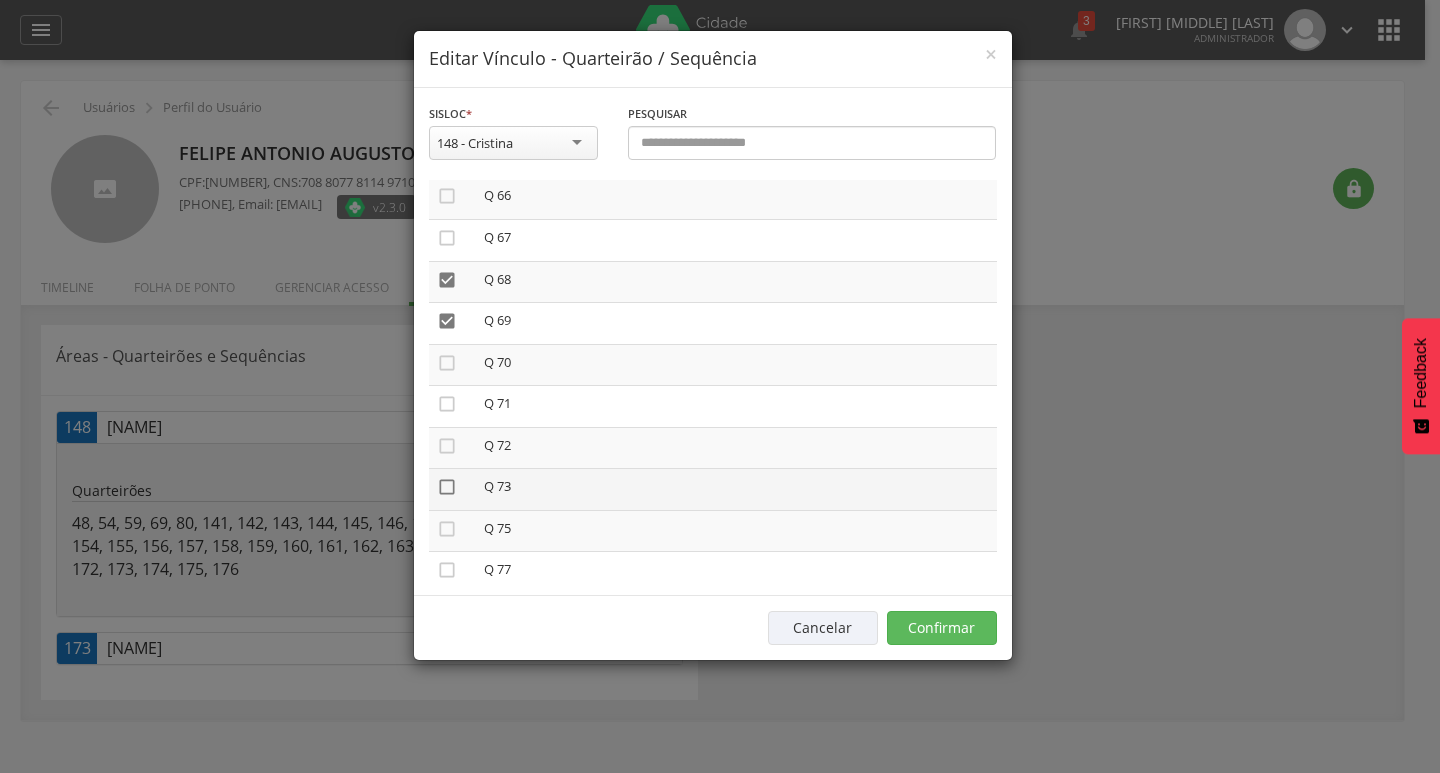 click on "" at bounding box center [447, 487] 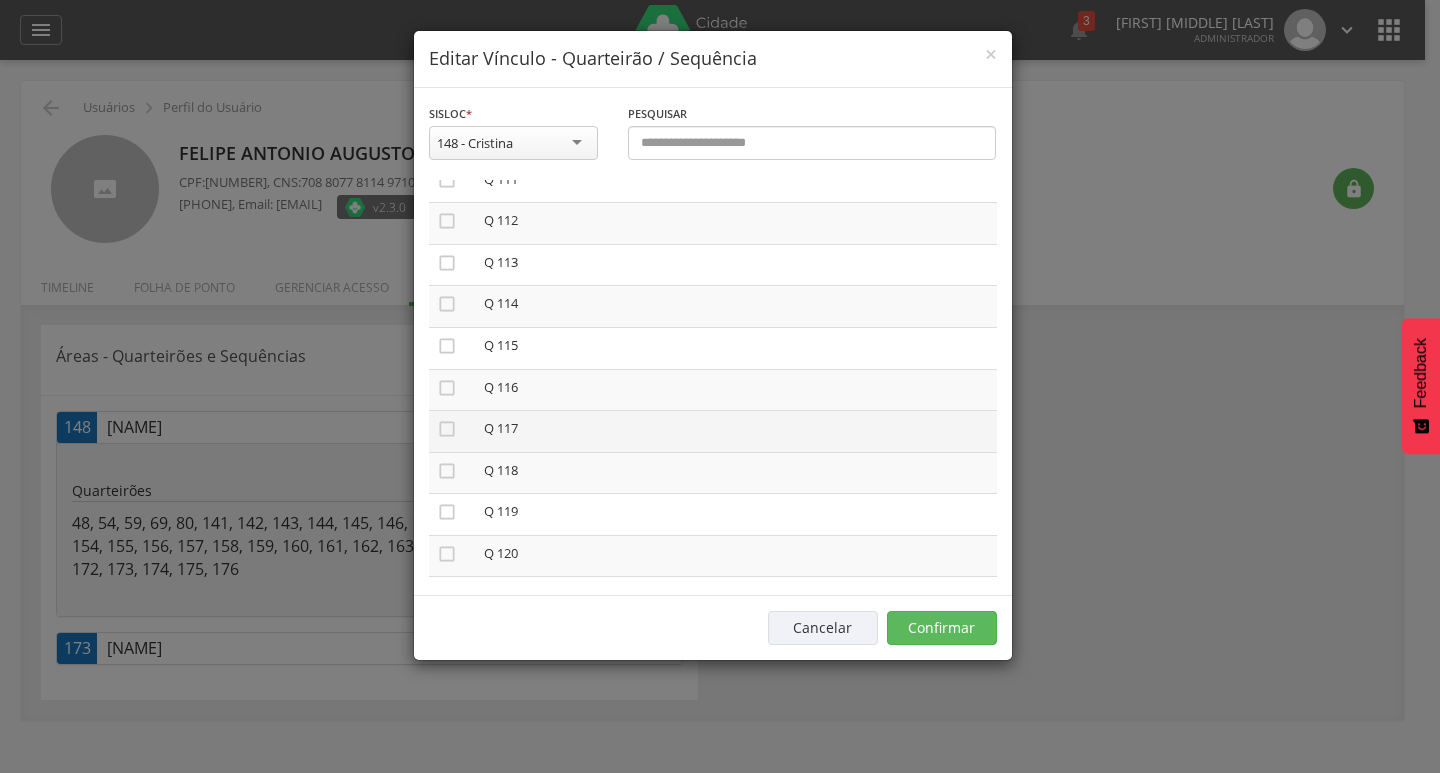 scroll, scrollTop: 4600, scrollLeft: 0, axis: vertical 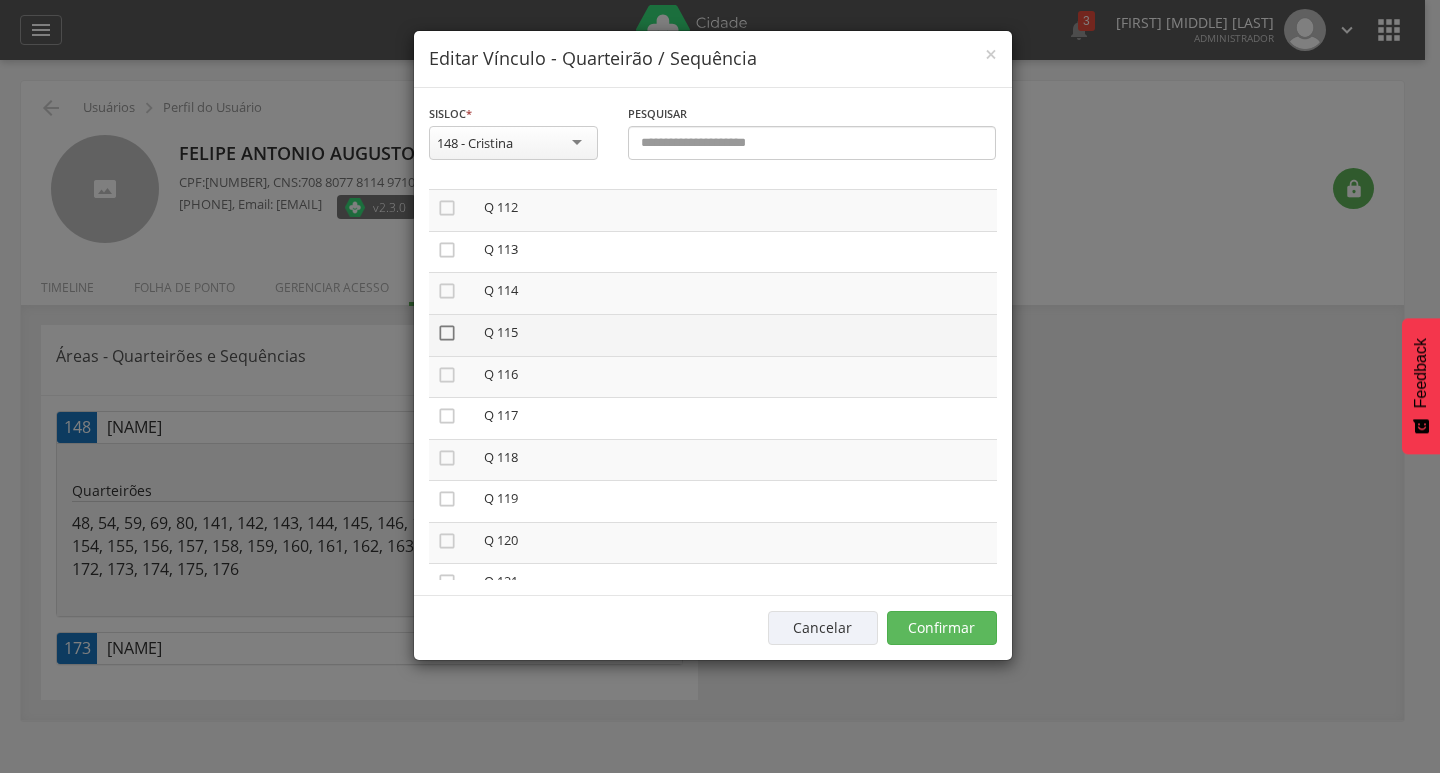 click on "" at bounding box center [447, 333] 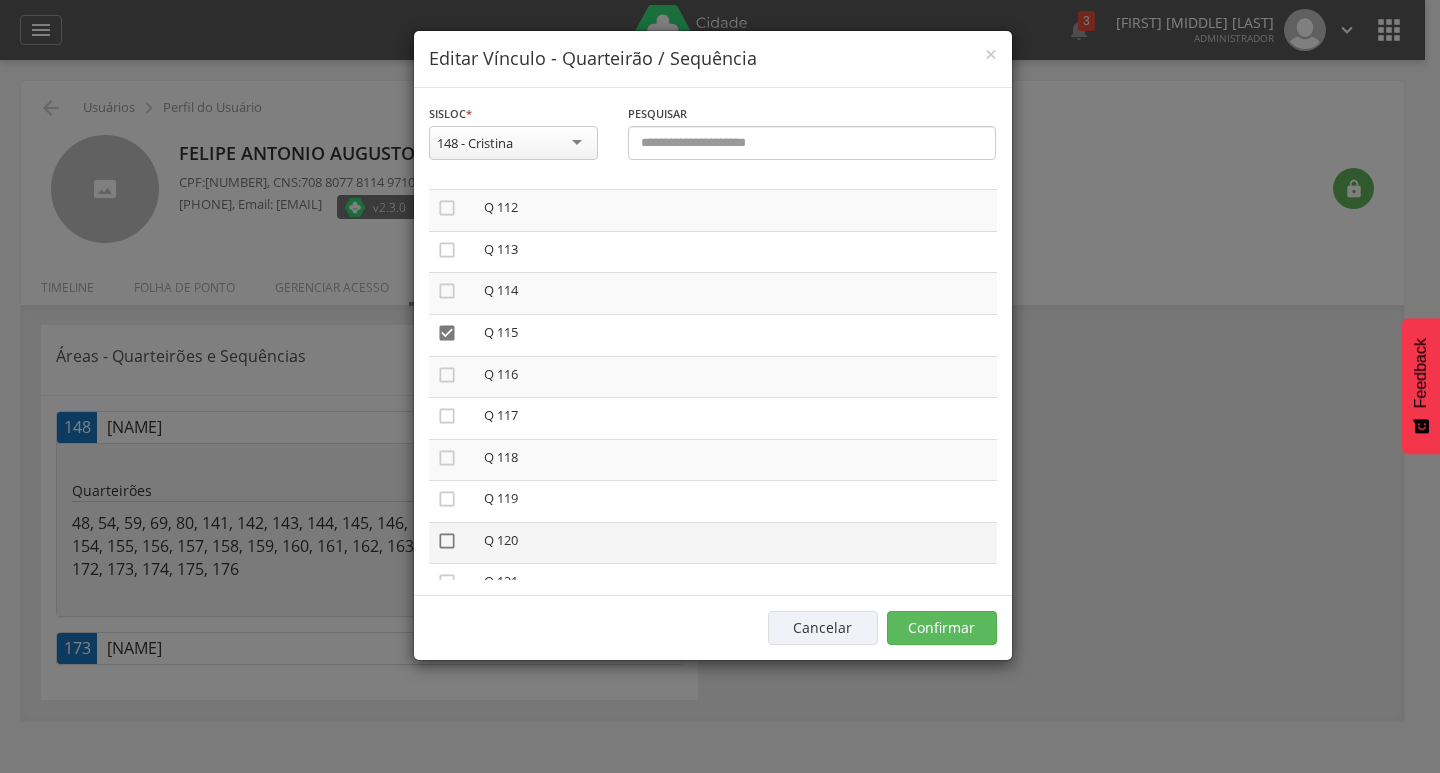 click on "" at bounding box center (447, 541) 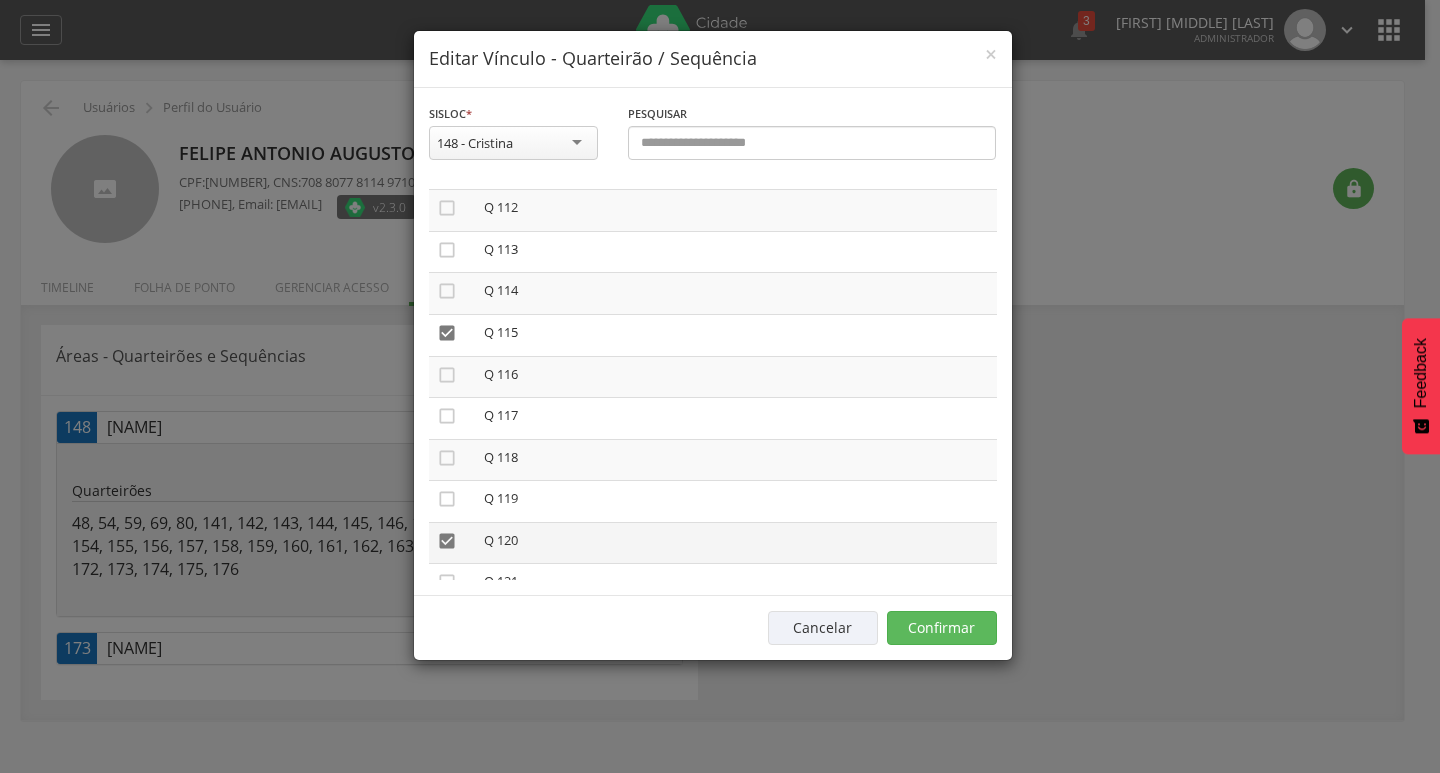scroll, scrollTop: 4800, scrollLeft: 0, axis: vertical 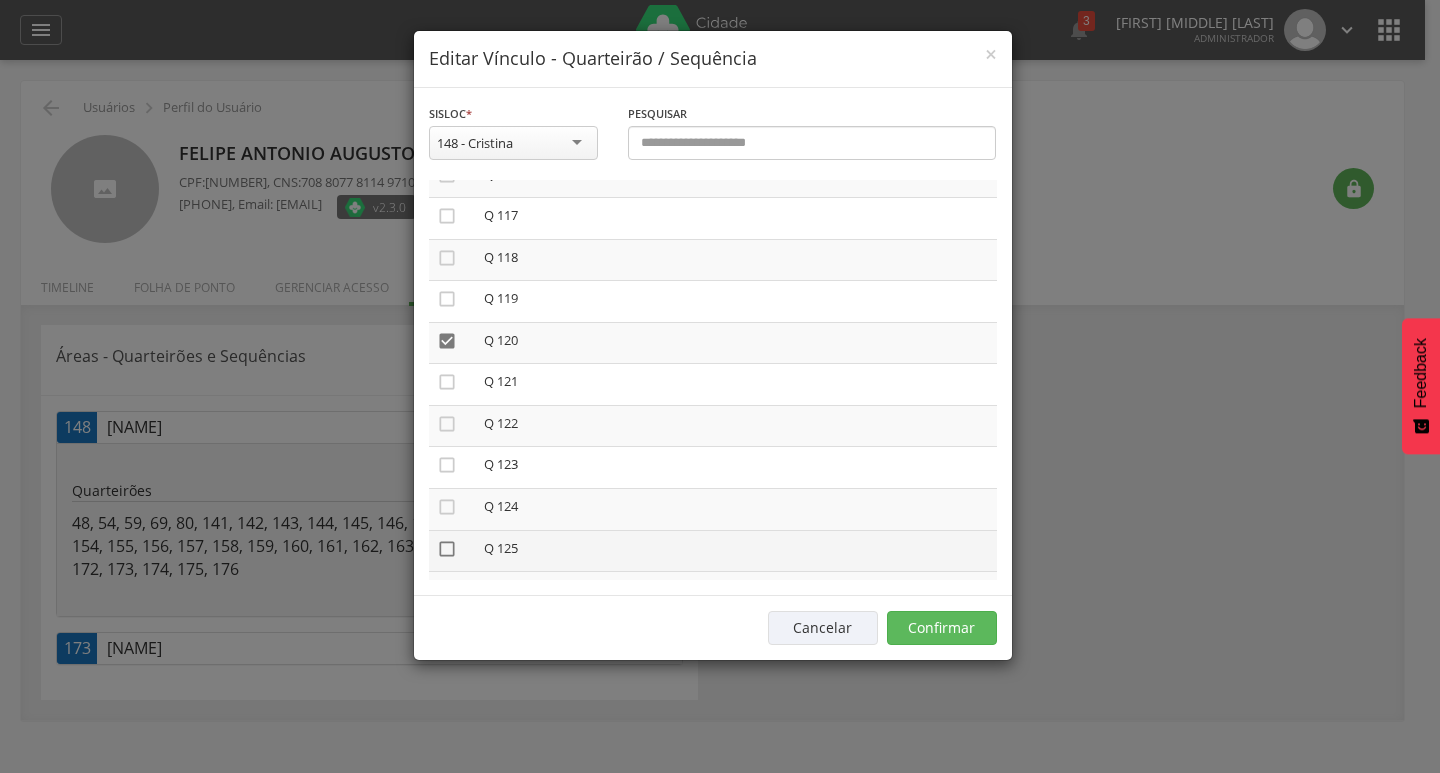 click on "" at bounding box center (447, 549) 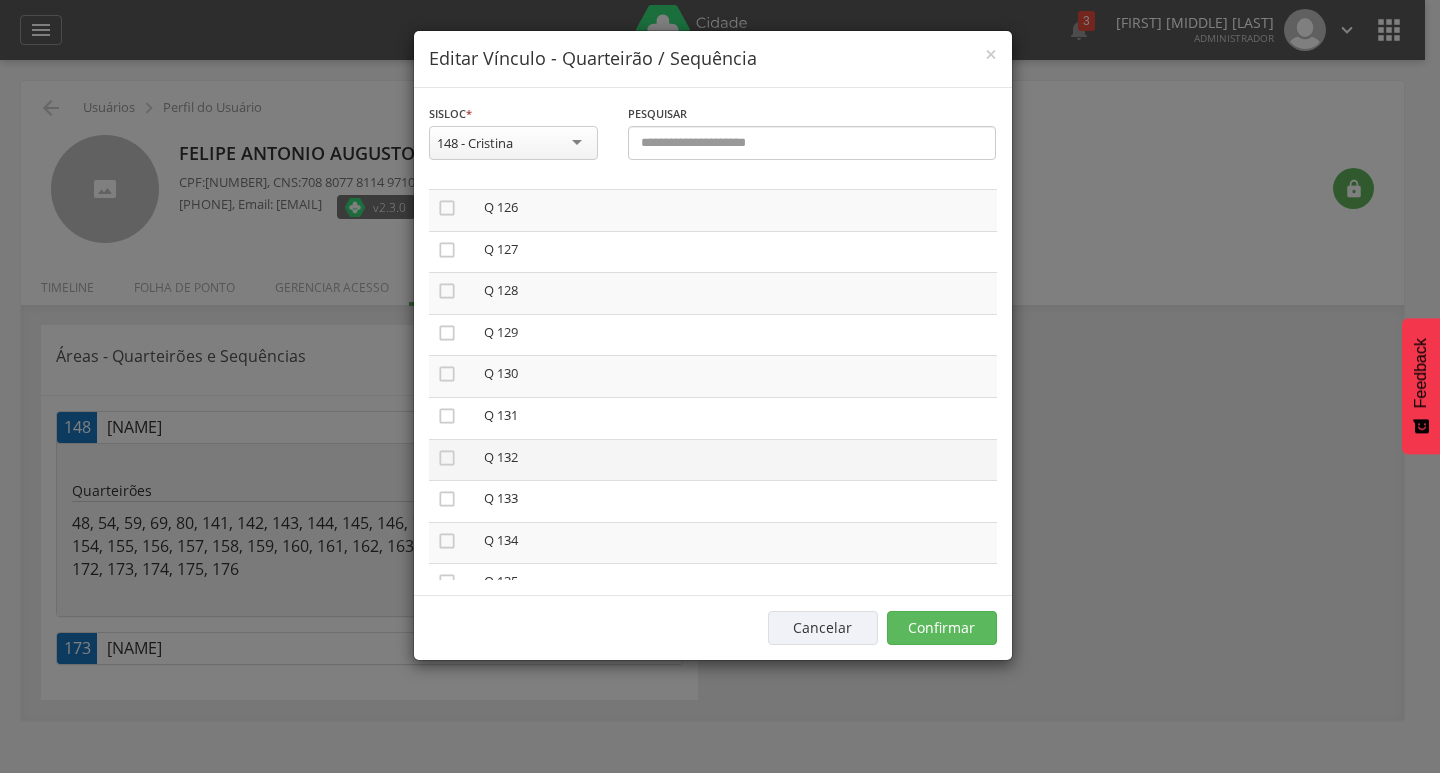 scroll, scrollTop: 5200, scrollLeft: 0, axis: vertical 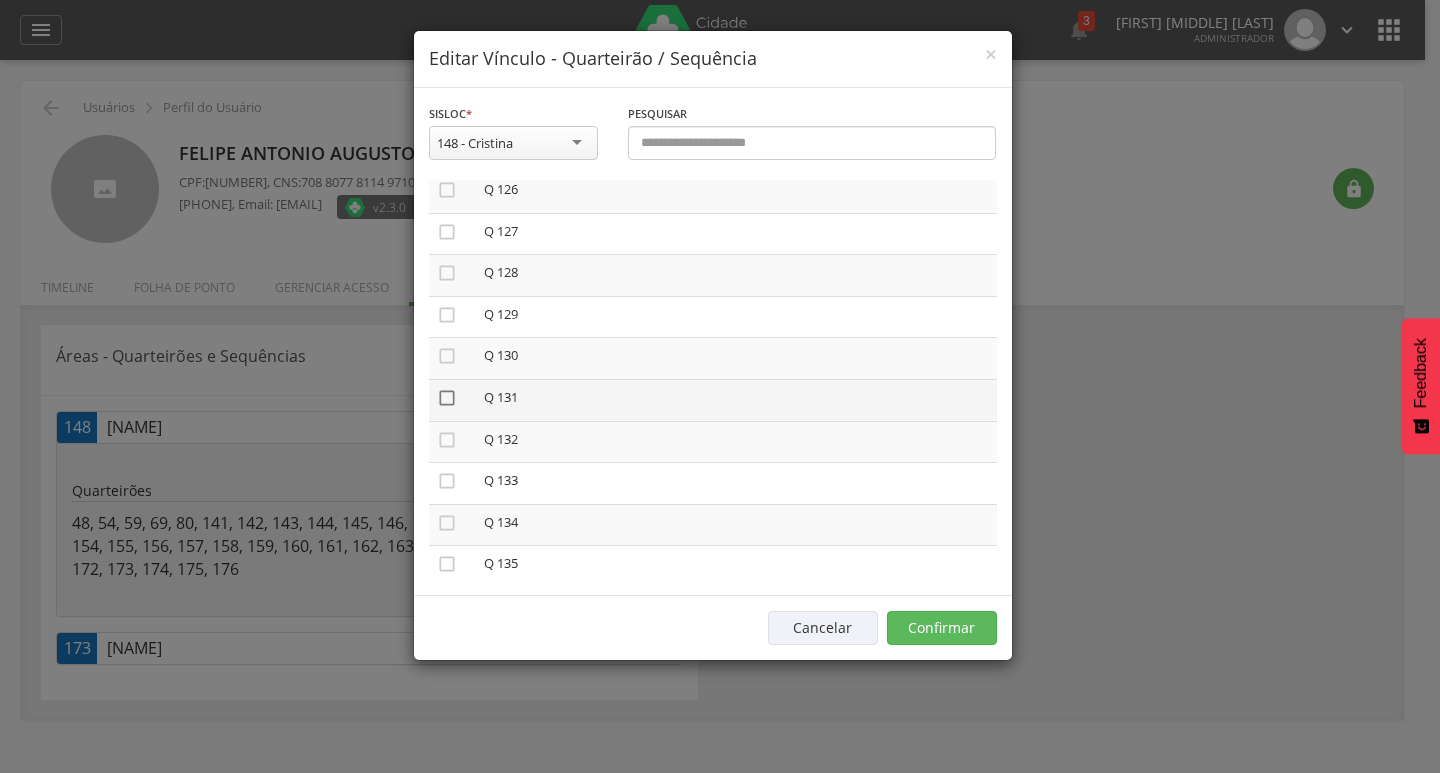 click on "" at bounding box center (447, 398) 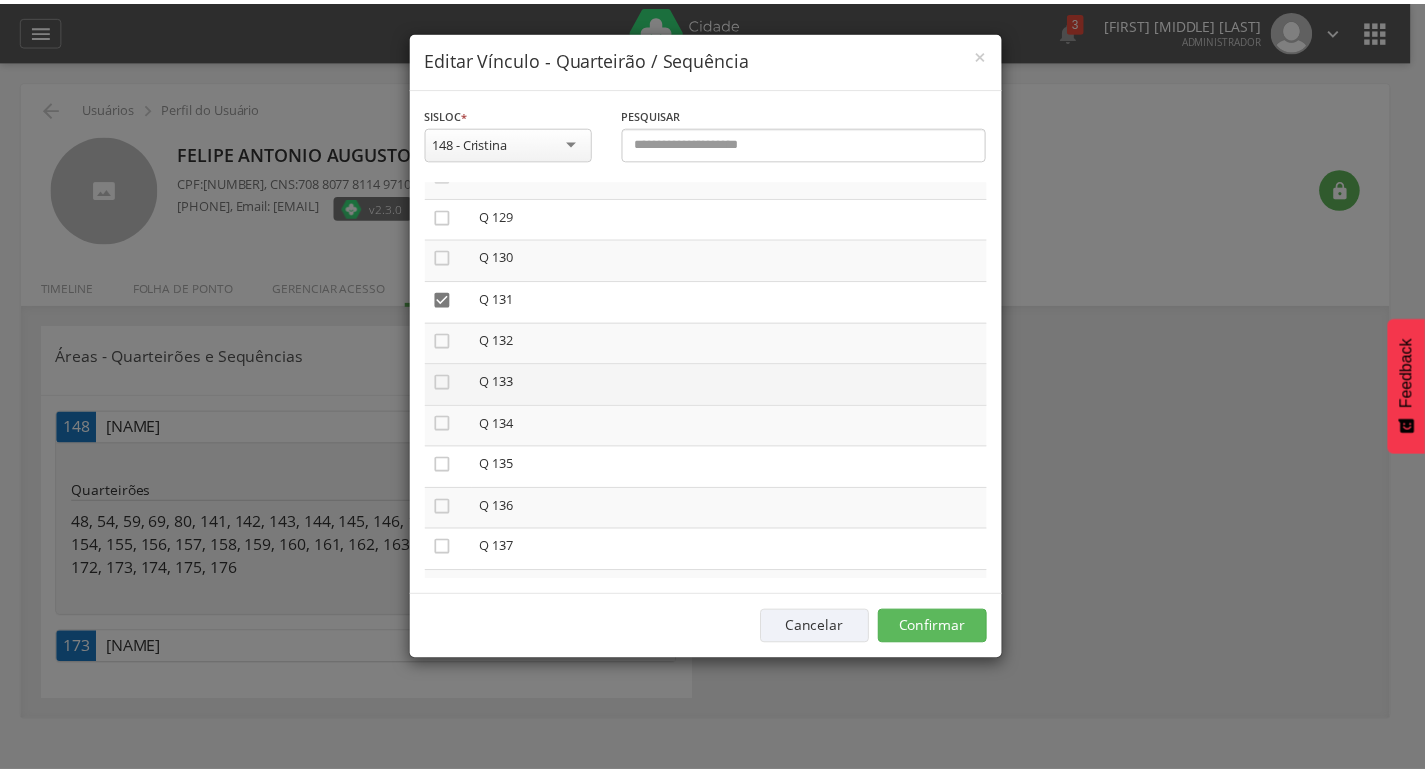 scroll, scrollTop: 5300, scrollLeft: 0, axis: vertical 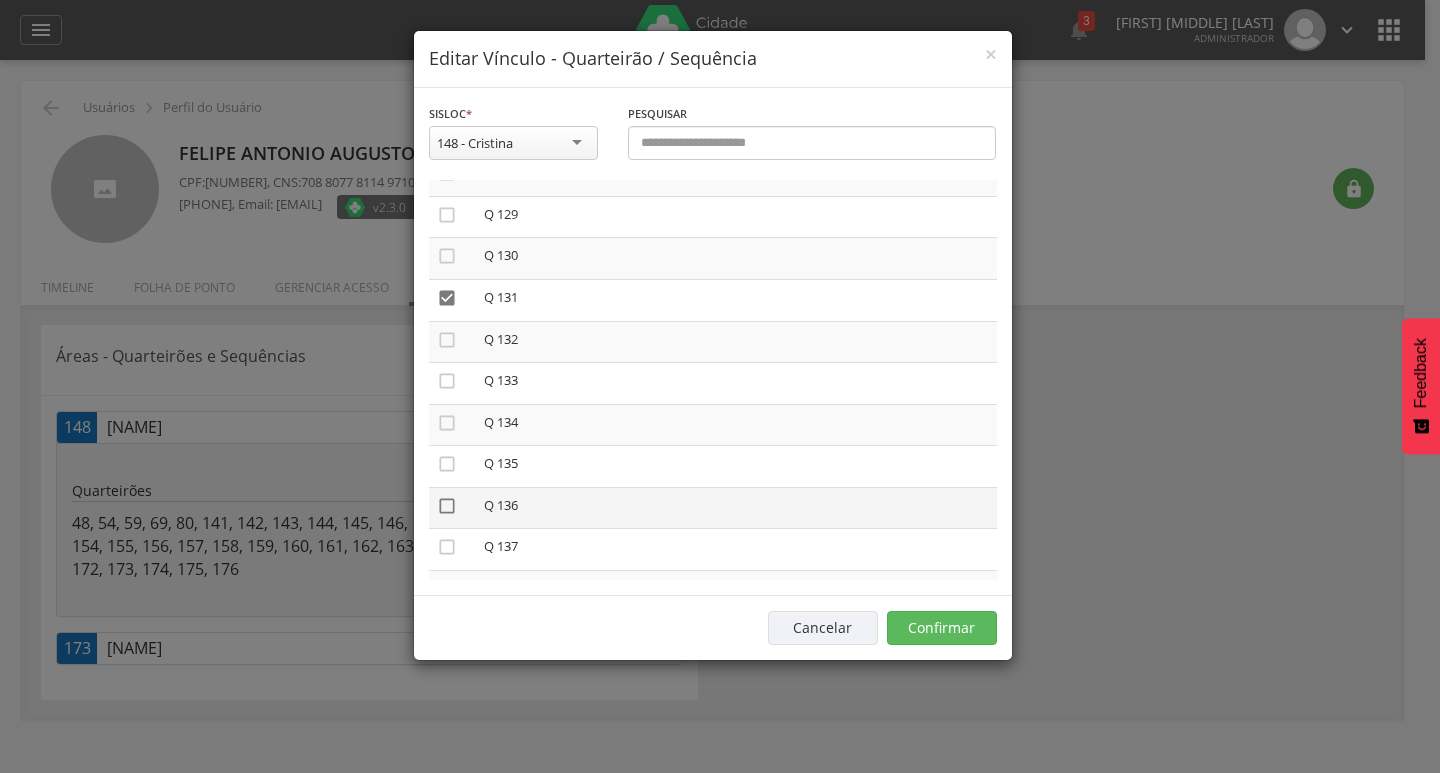 click on "" at bounding box center [447, 506] 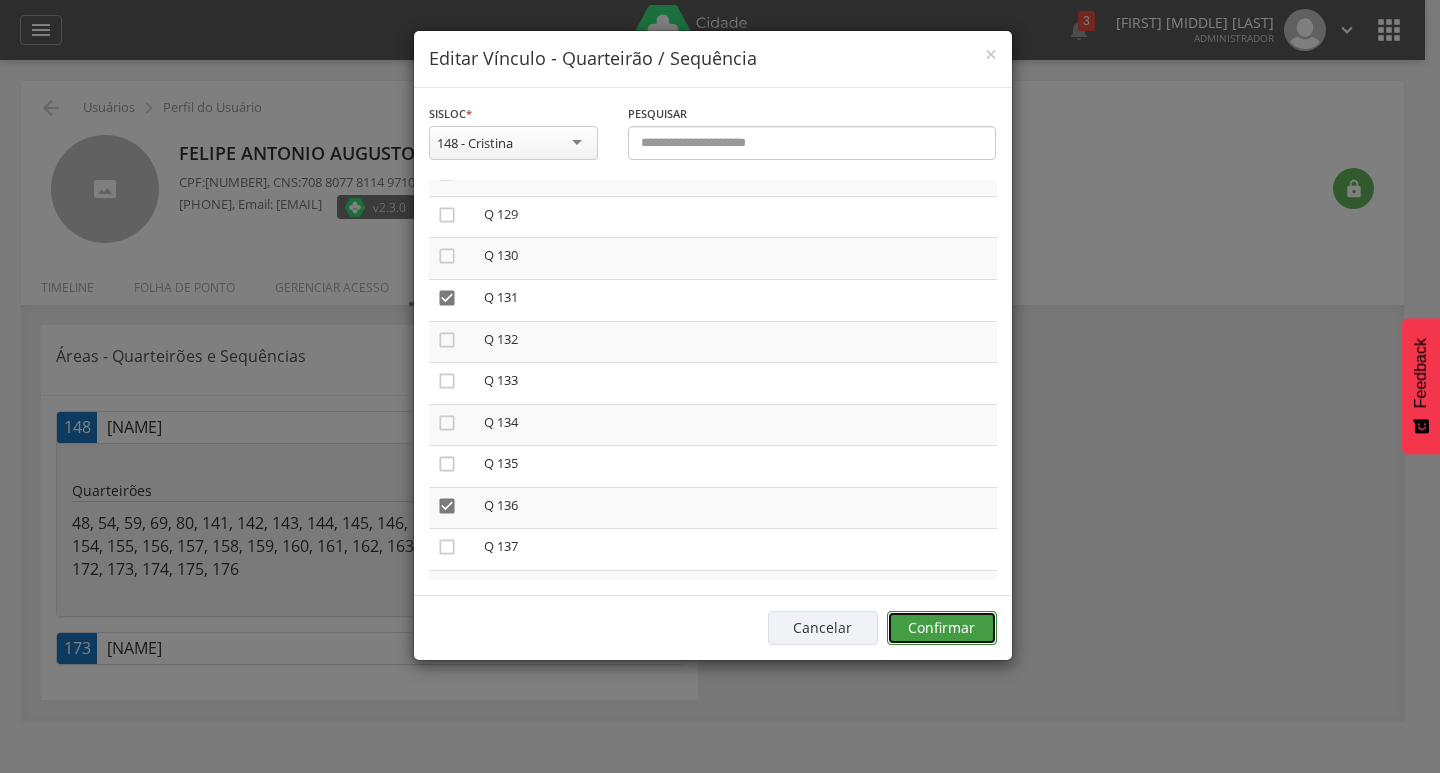 click on "Confirmar" at bounding box center (942, 628) 